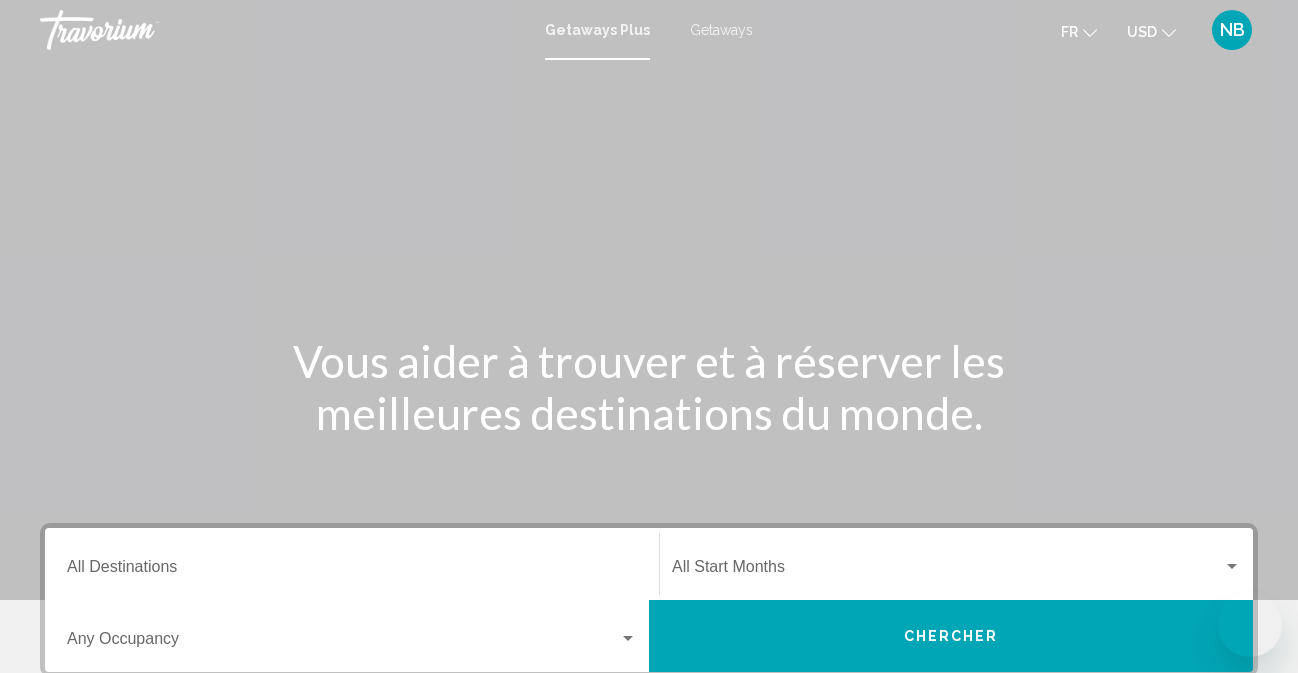 scroll, scrollTop: 0, scrollLeft: 0, axis: both 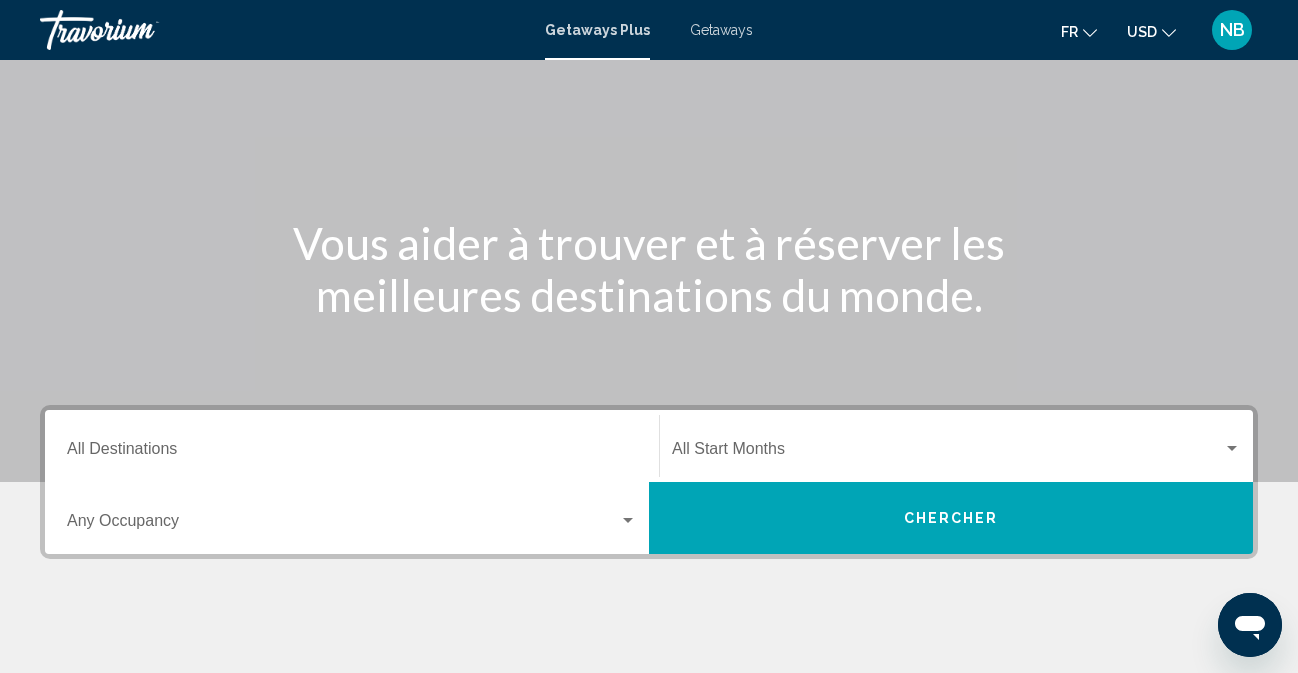 click on "Destination All Destinations" at bounding box center (352, 446) 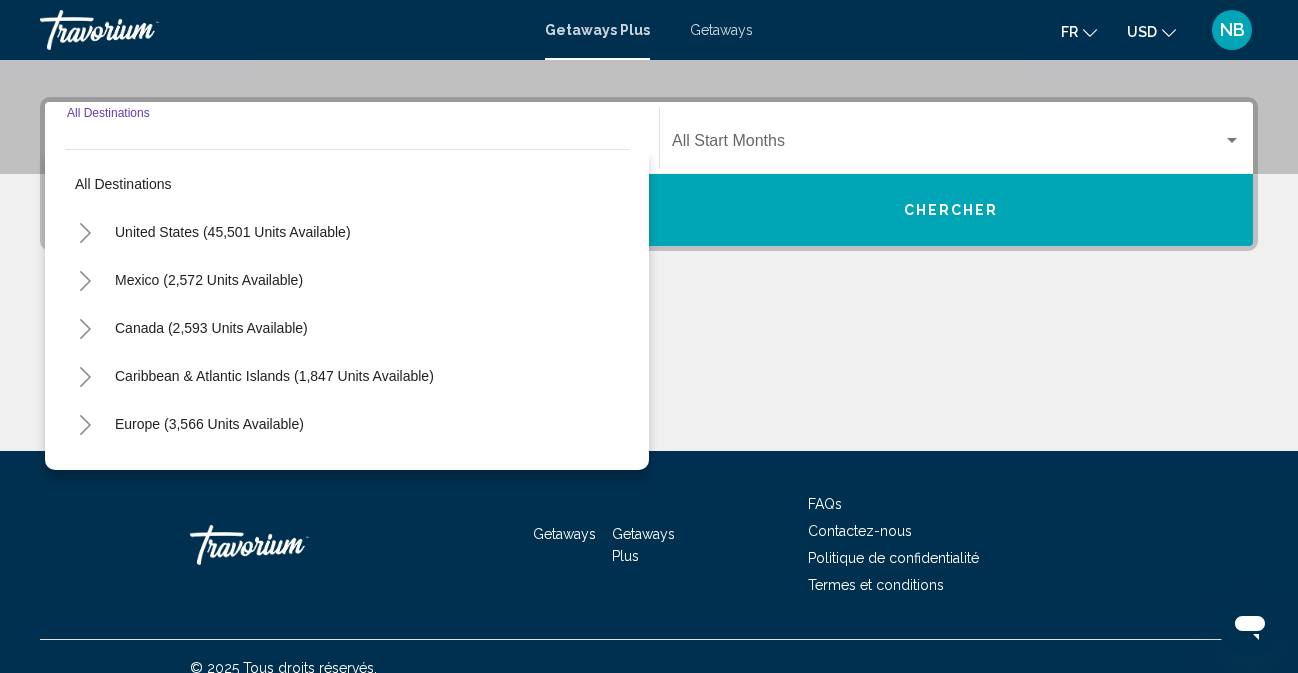 scroll, scrollTop: 449, scrollLeft: 0, axis: vertical 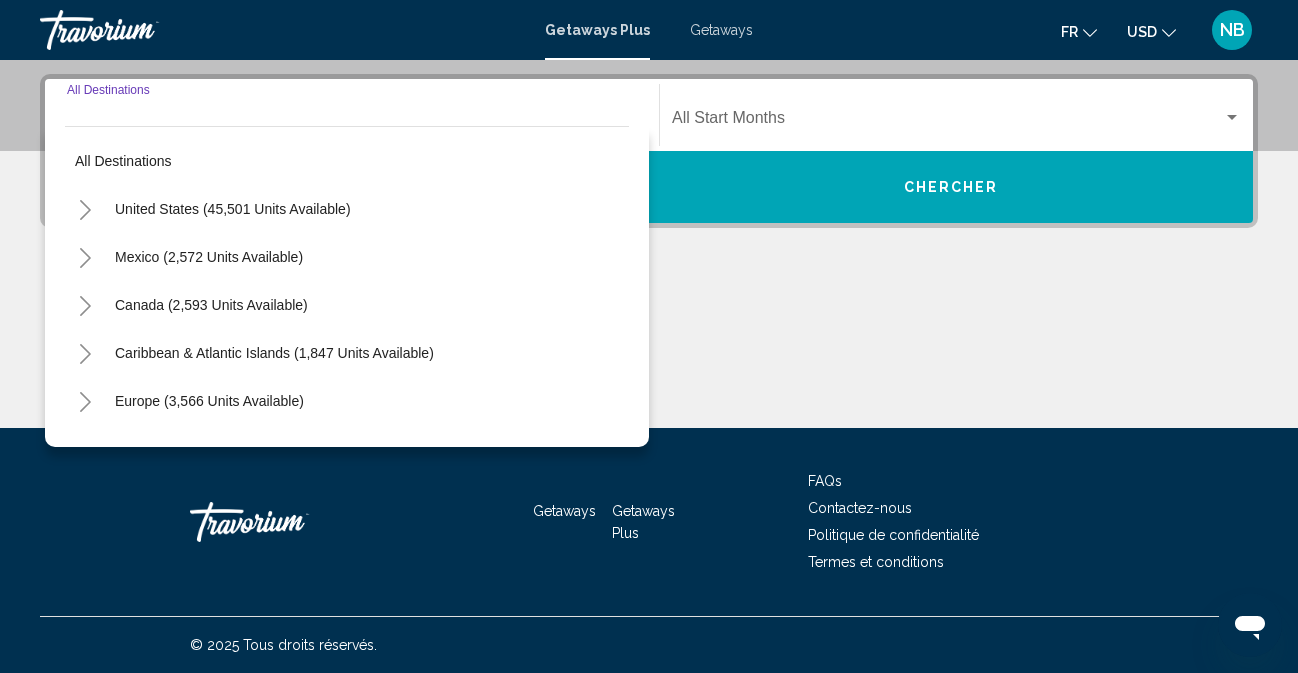 click 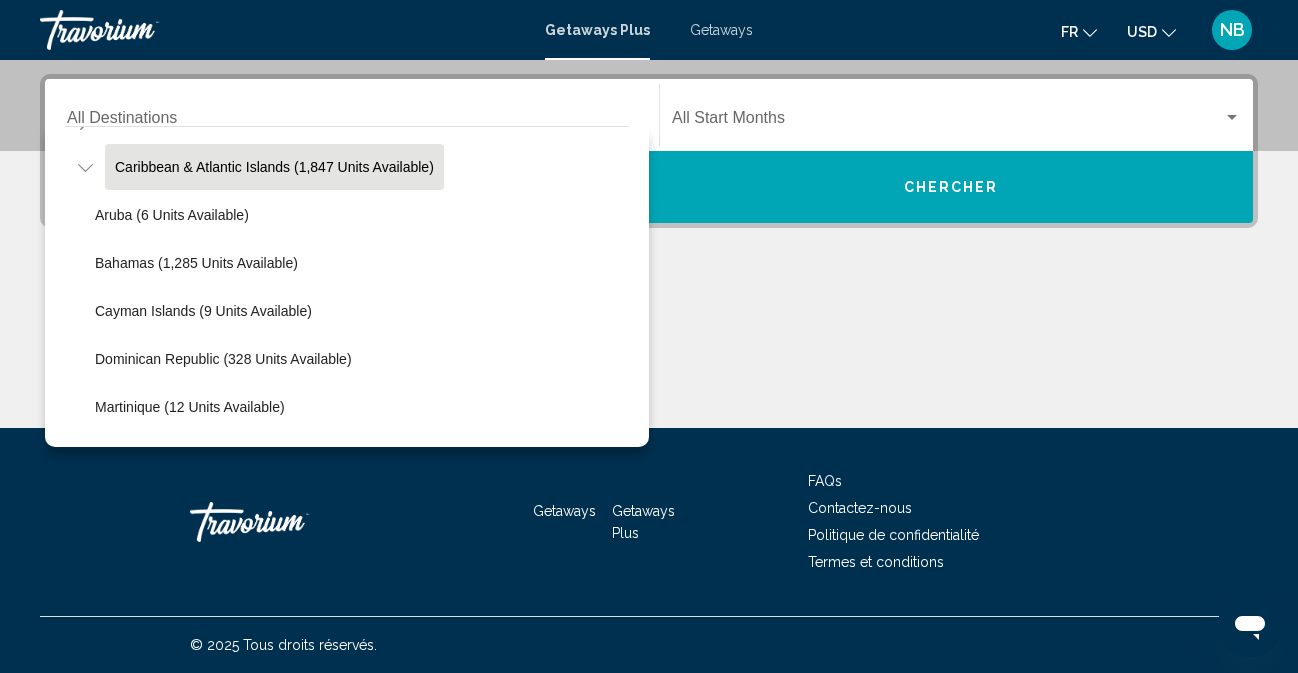 scroll, scrollTop: 197, scrollLeft: 0, axis: vertical 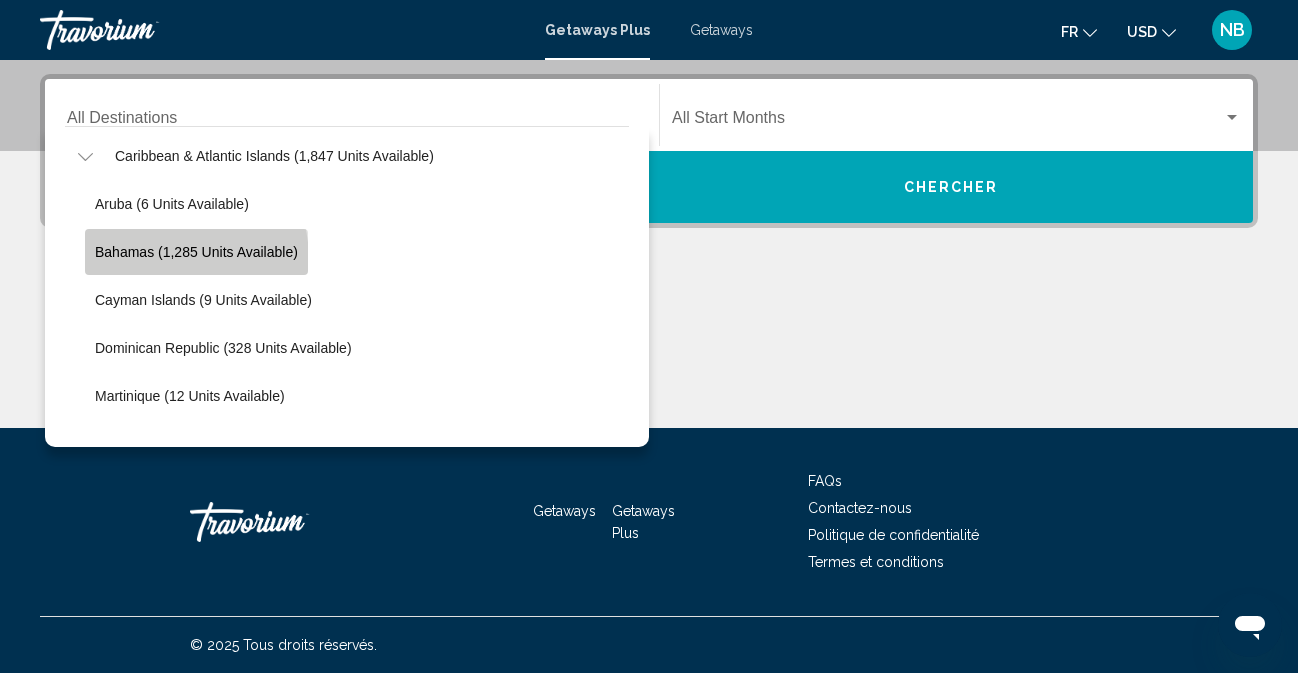 click on "Bahamas (1,285 units available)" 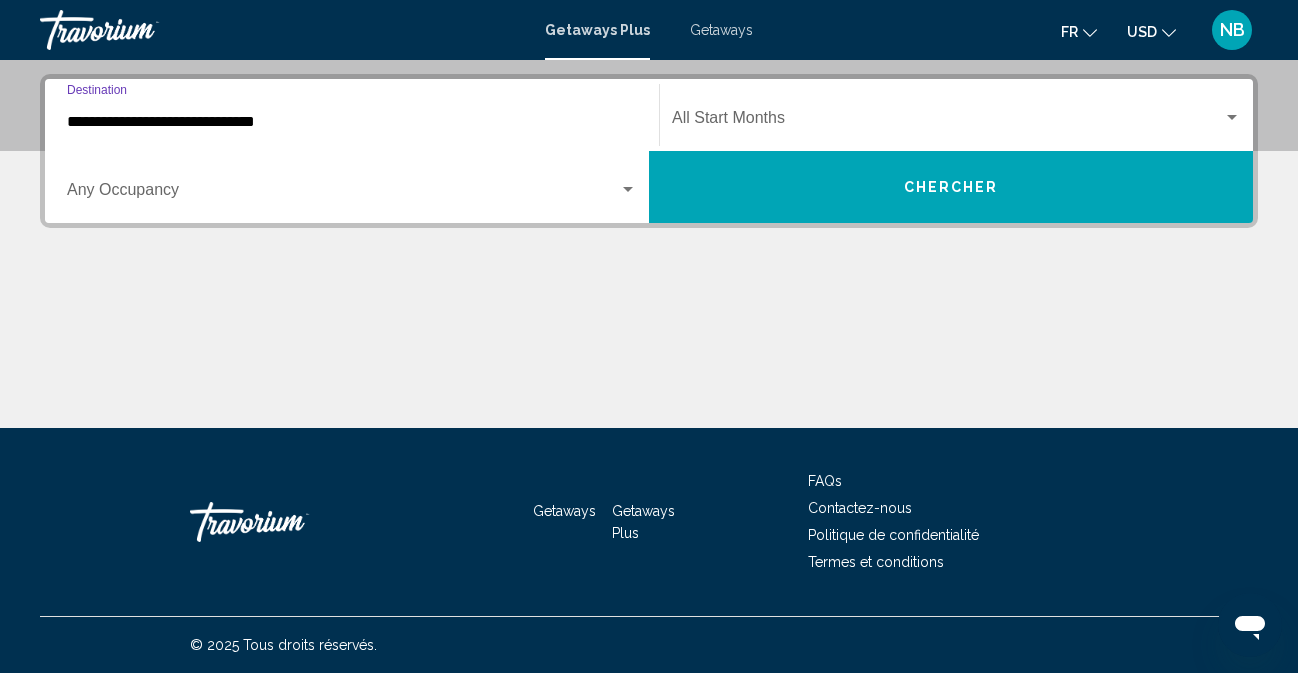 click on "**********" at bounding box center (352, 122) 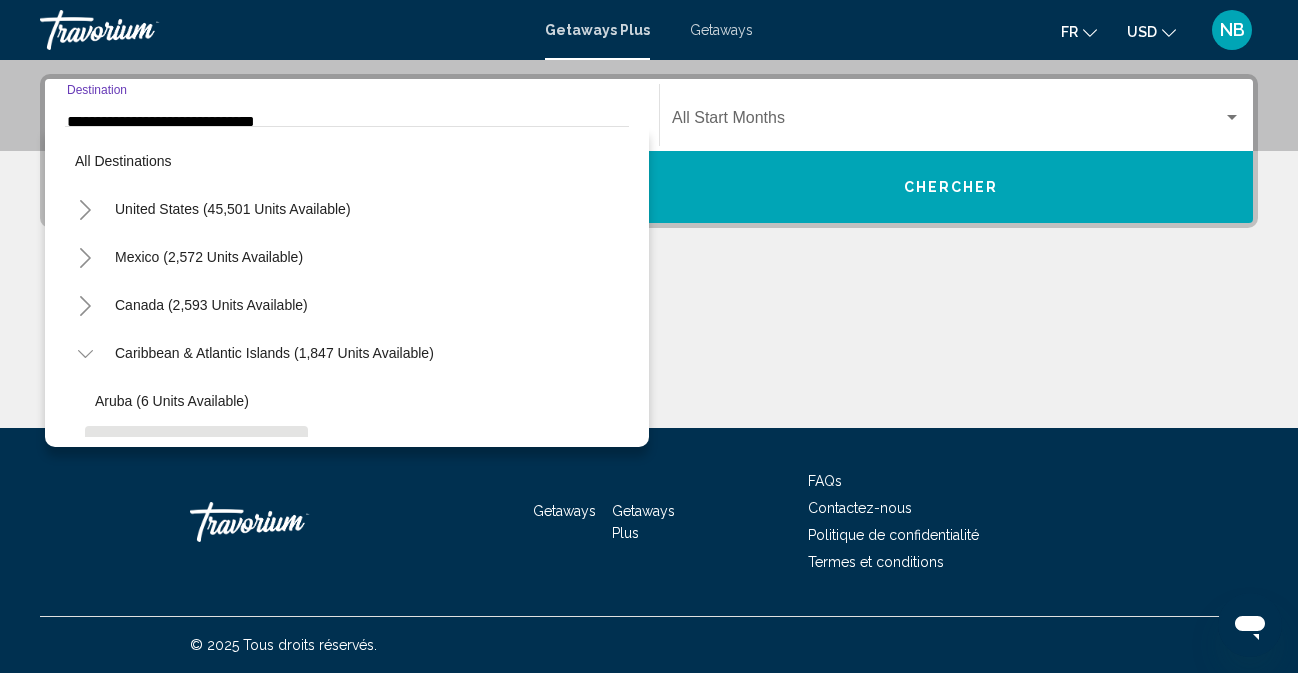 scroll, scrollTop: 394, scrollLeft: 0, axis: vertical 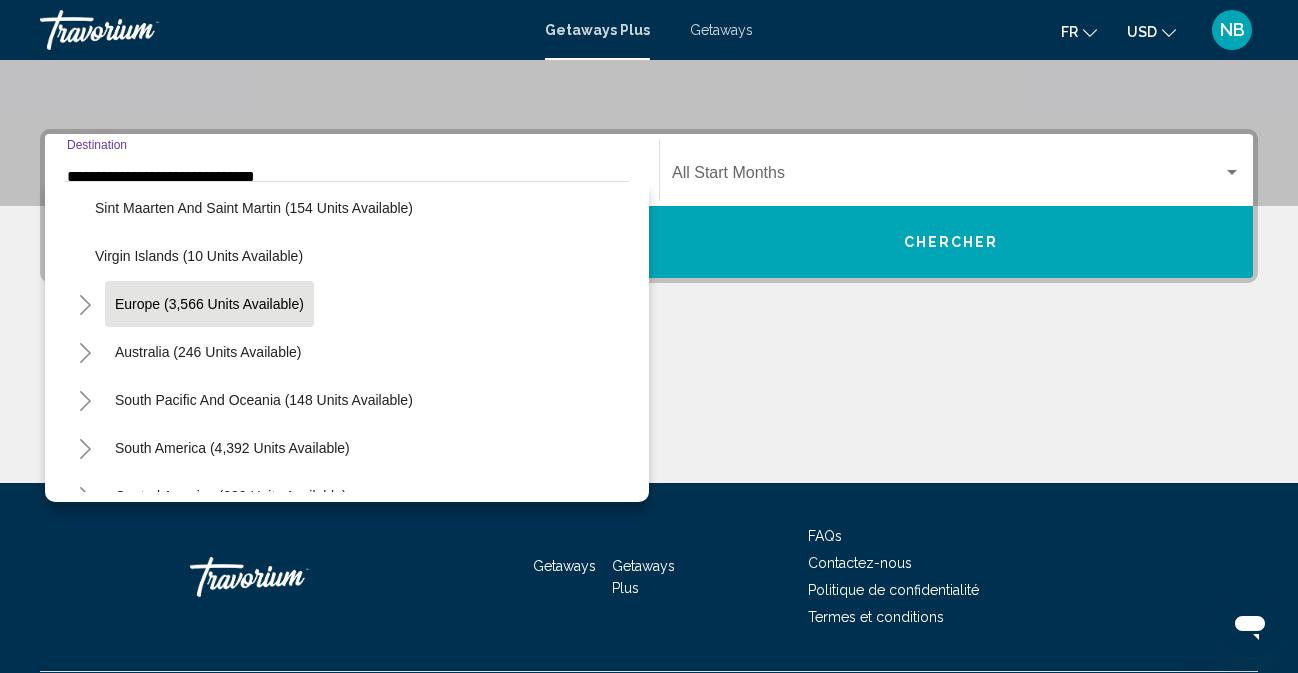 click on "Europe (3,566 units available)" at bounding box center [208, 352] 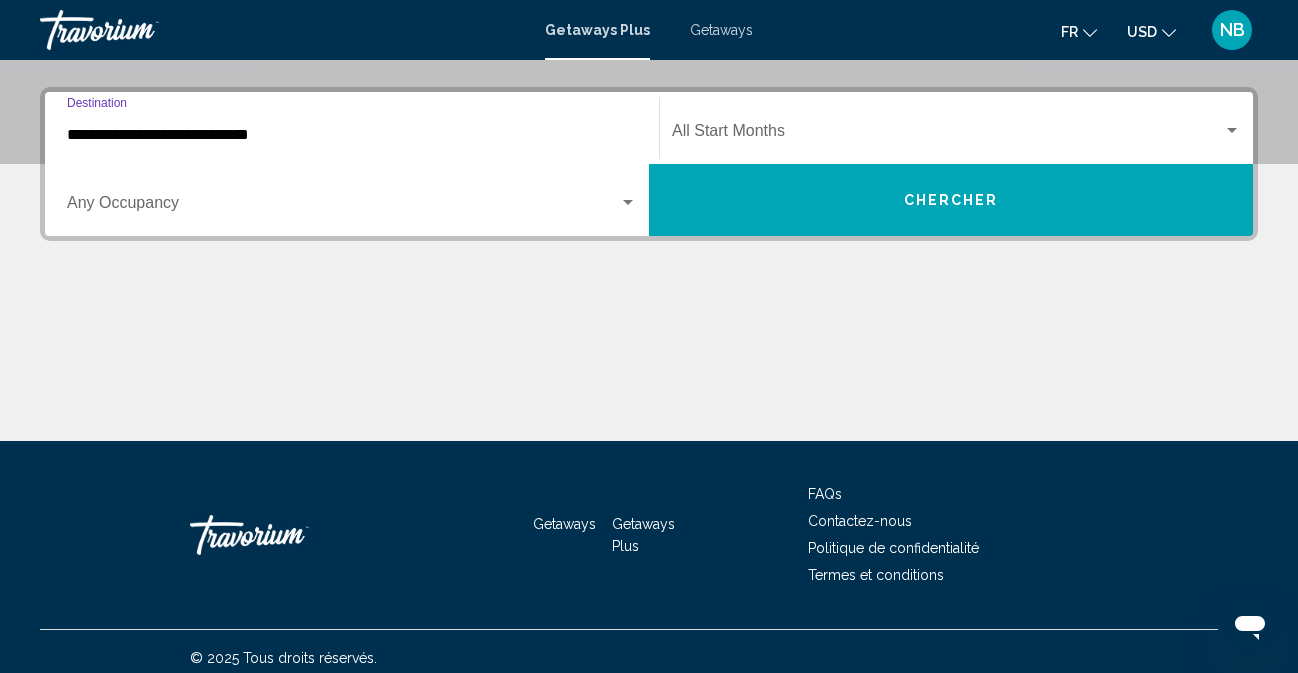 scroll, scrollTop: 449, scrollLeft: 0, axis: vertical 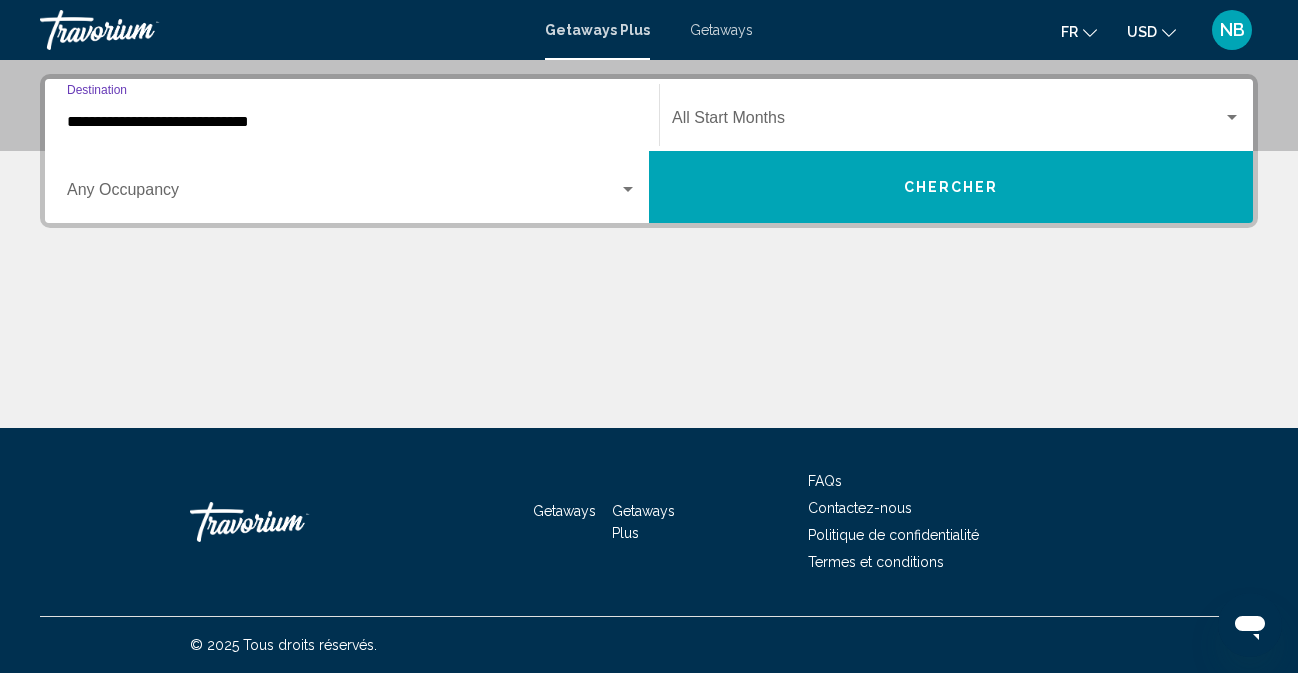 click on "**********" at bounding box center (352, 122) 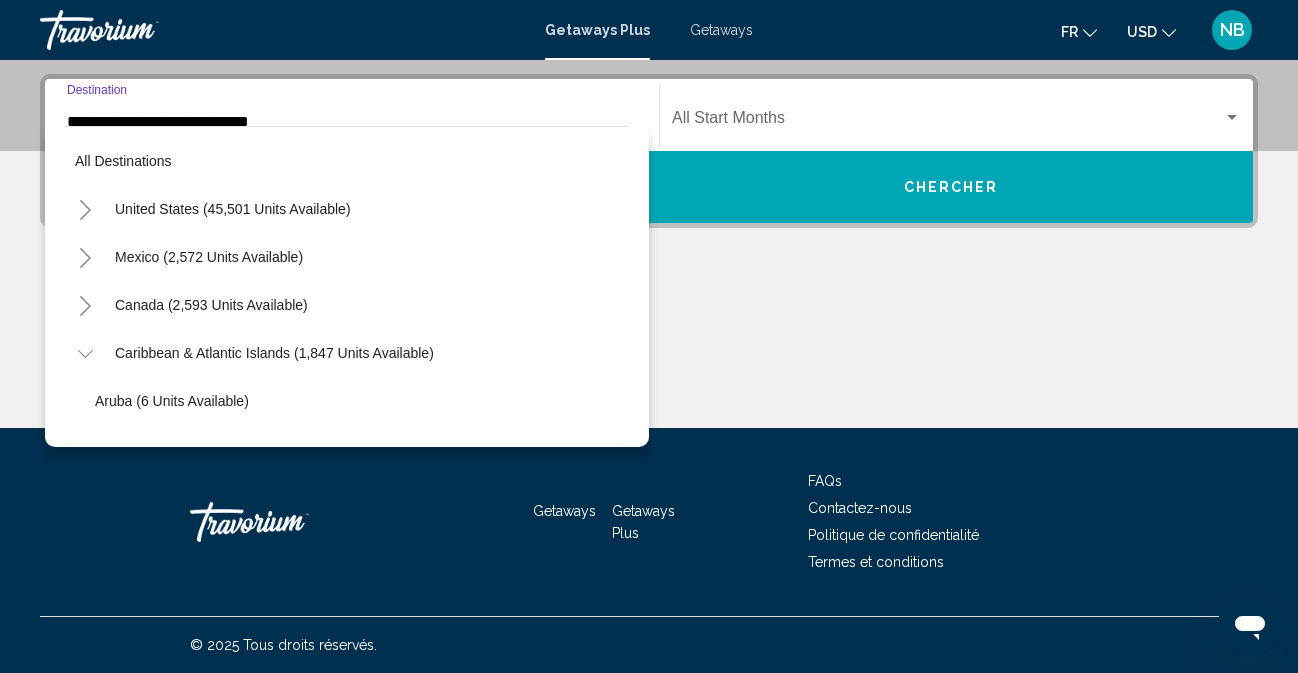 scroll, scrollTop: 394, scrollLeft: 0, axis: vertical 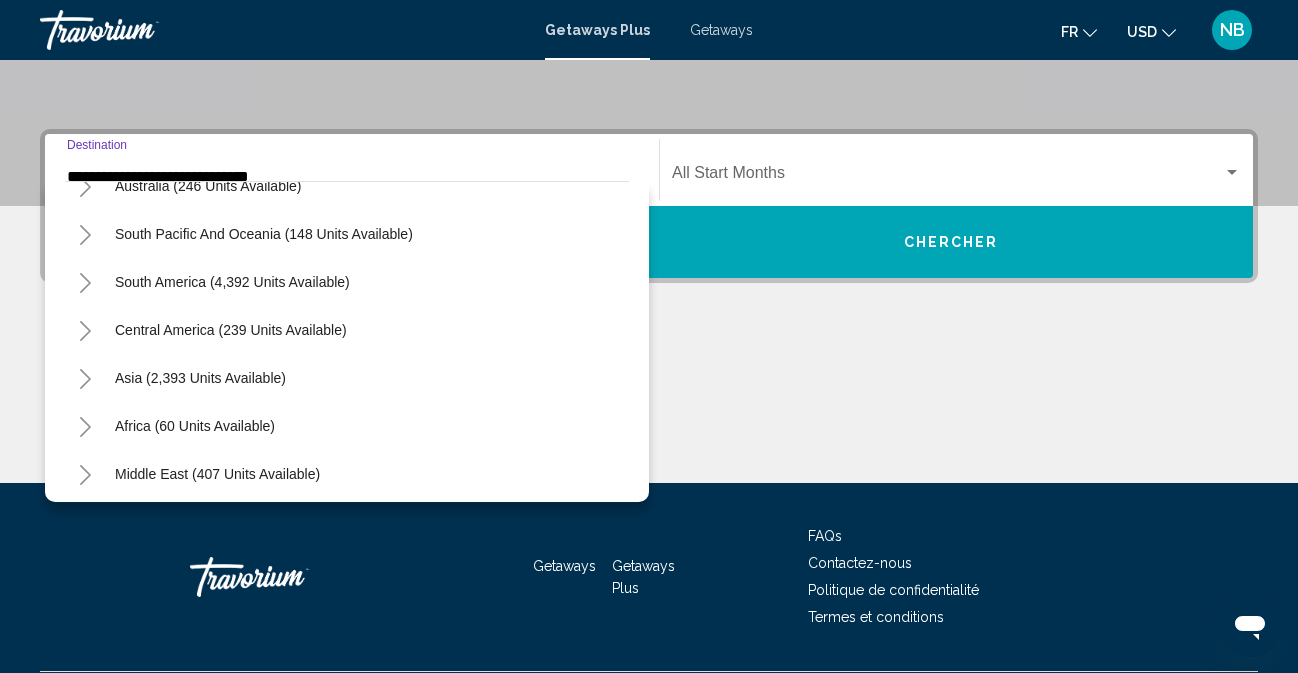 click 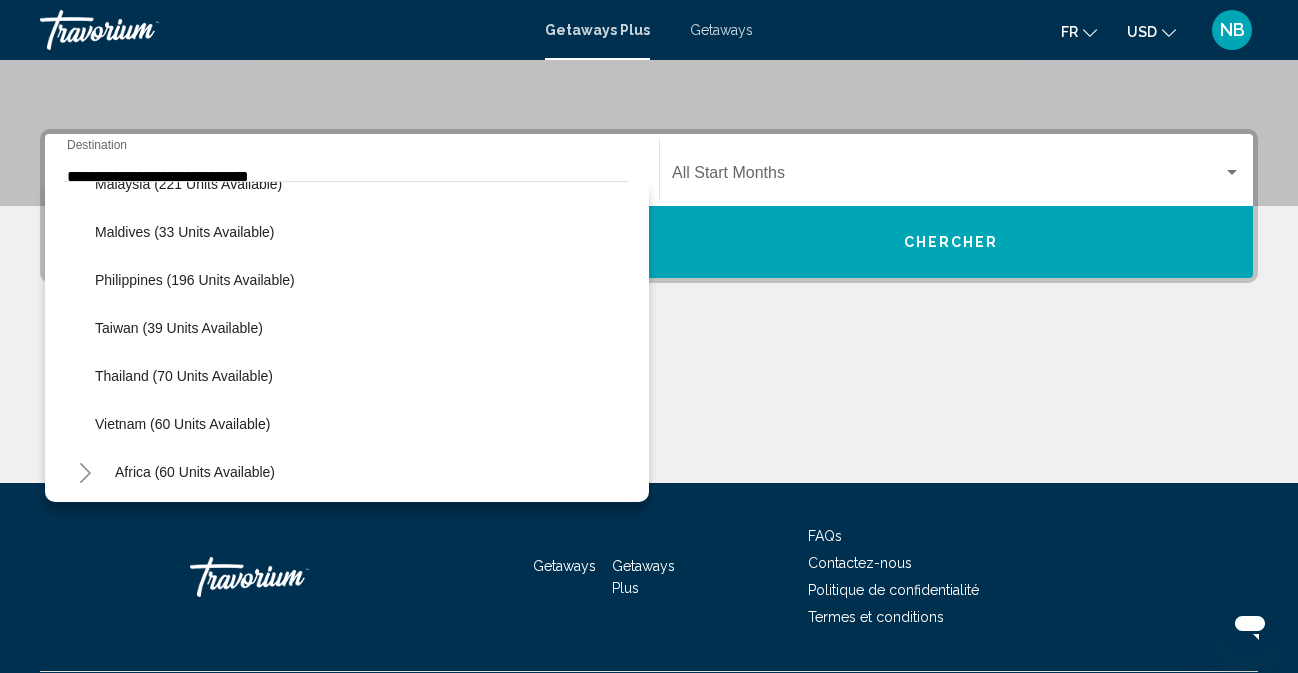 scroll, scrollTop: 1986, scrollLeft: 0, axis: vertical 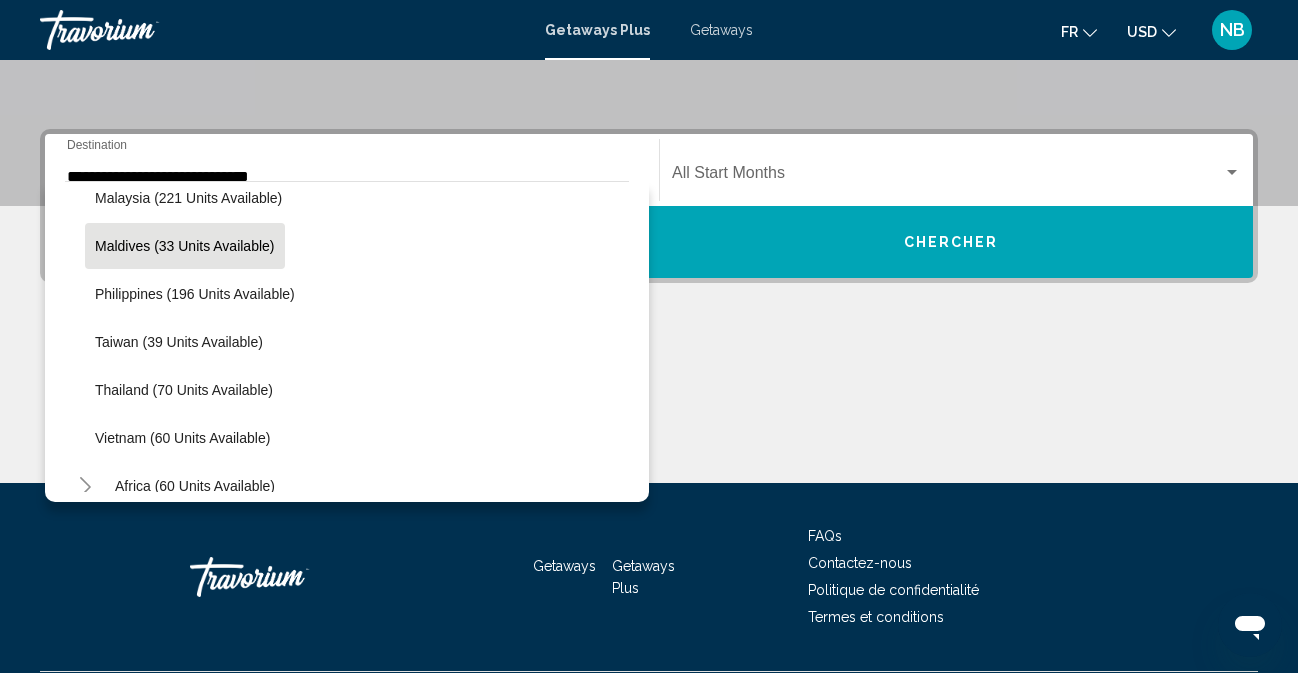 click on "Maldives (33 units available)" 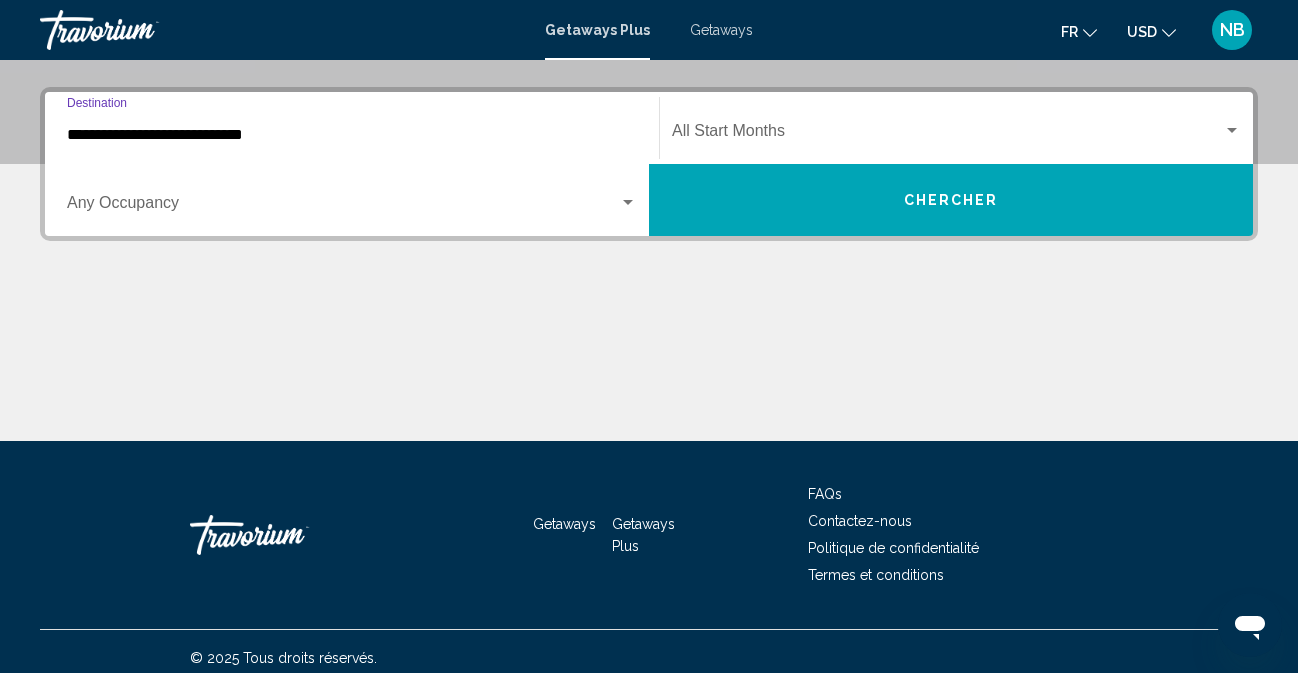 scroll, scrollTop: 449, scrollLeft: 0, axis: vertical 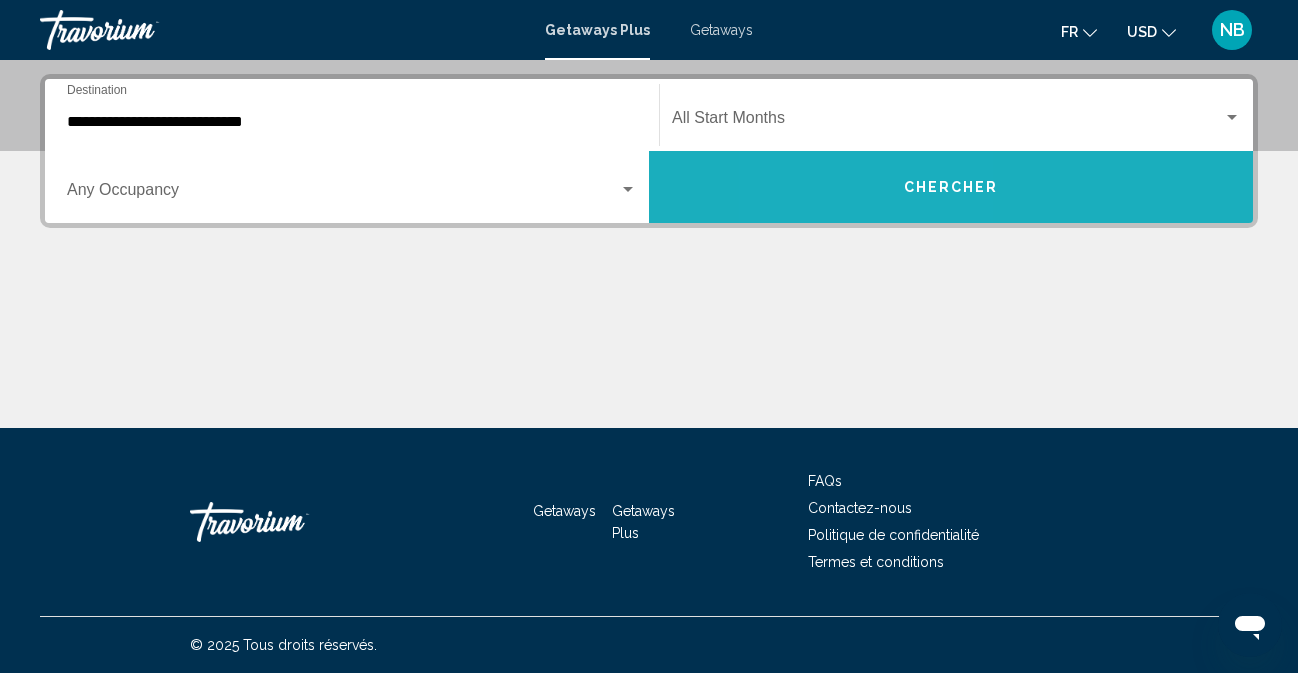 click on "Chercher" at bounding box center (951, 187) 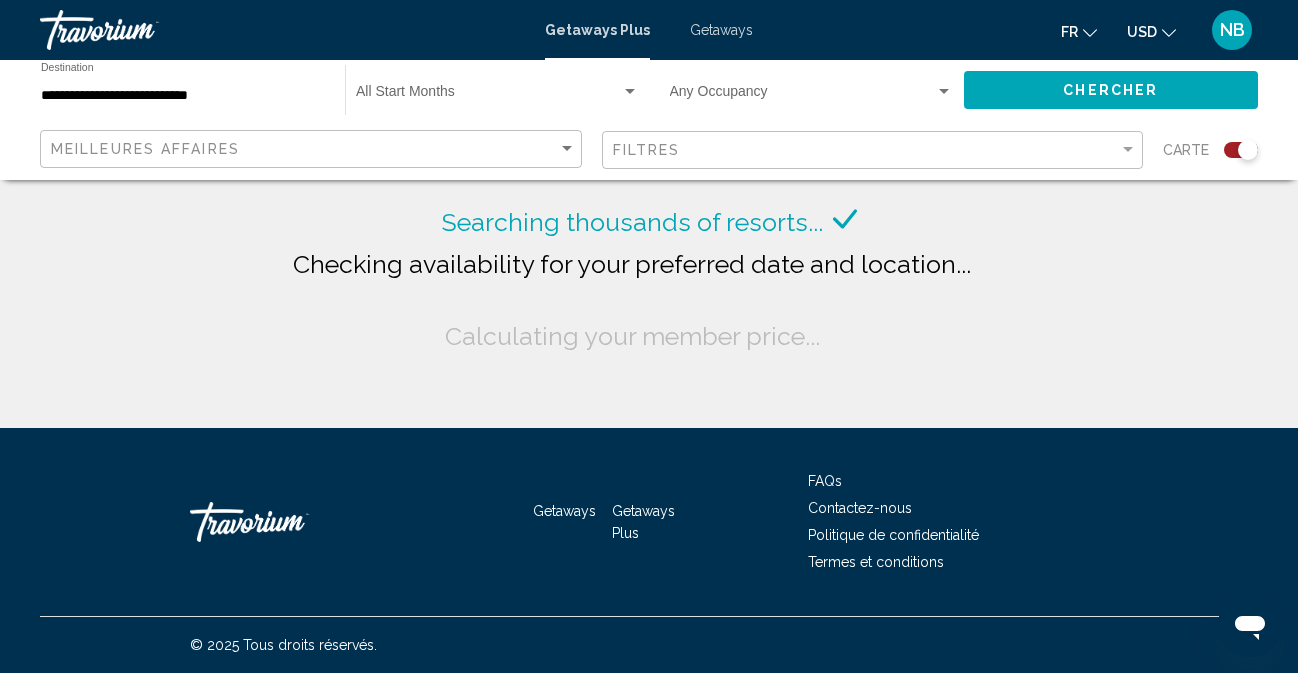 click on "USD
USD ($) MXN (Mex$) CAD (Can$) GBP (£) EUR (€) AUD (A$) NZD (NZ$) CNY (CN¥)" 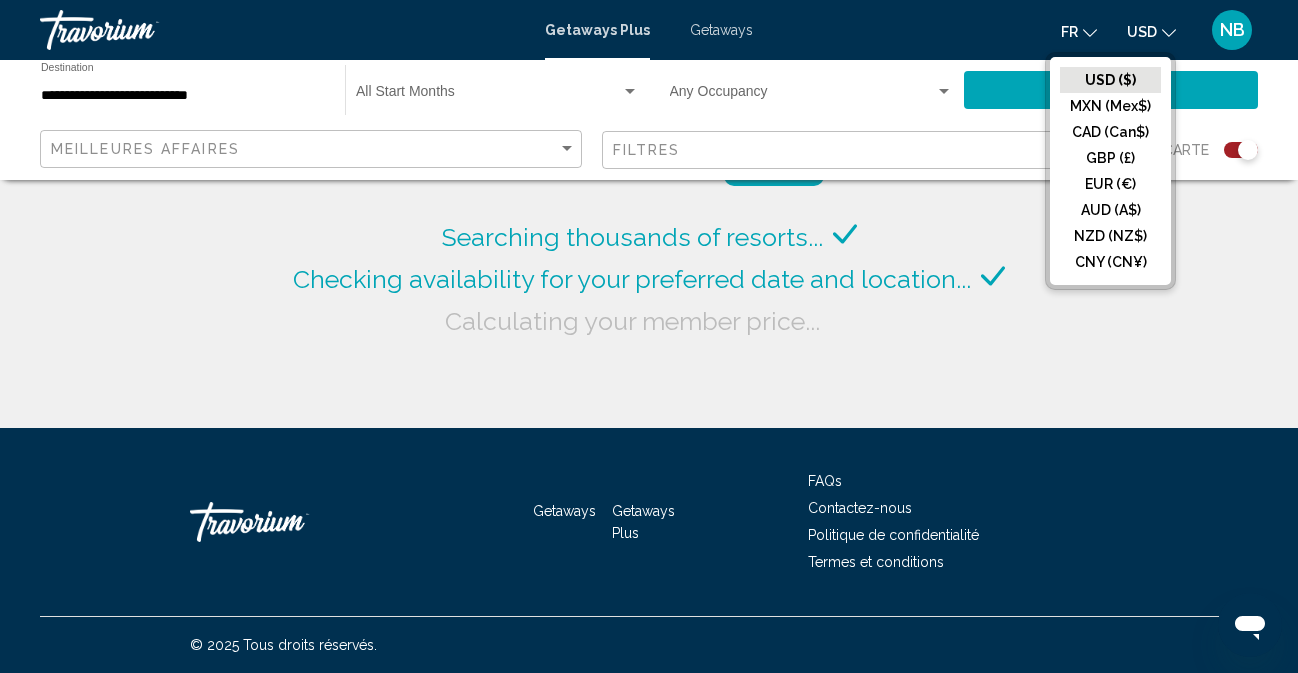 click on "EUR (€)" 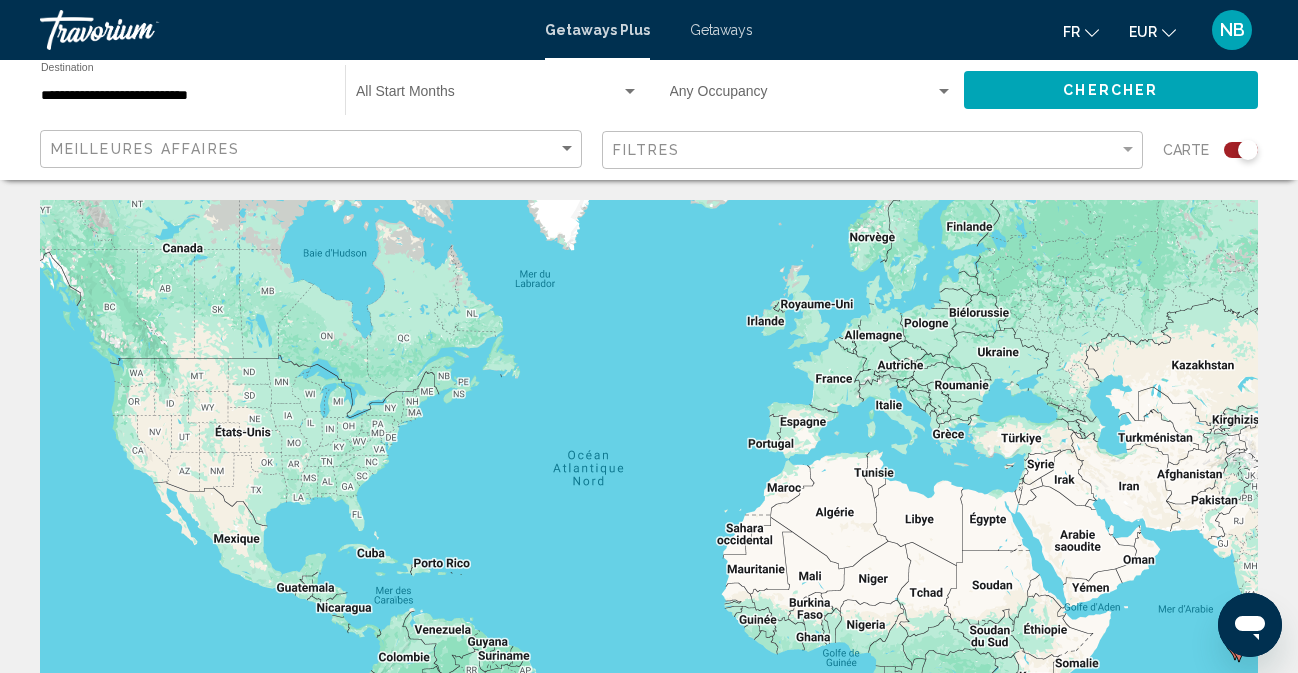 click on "Chercher" 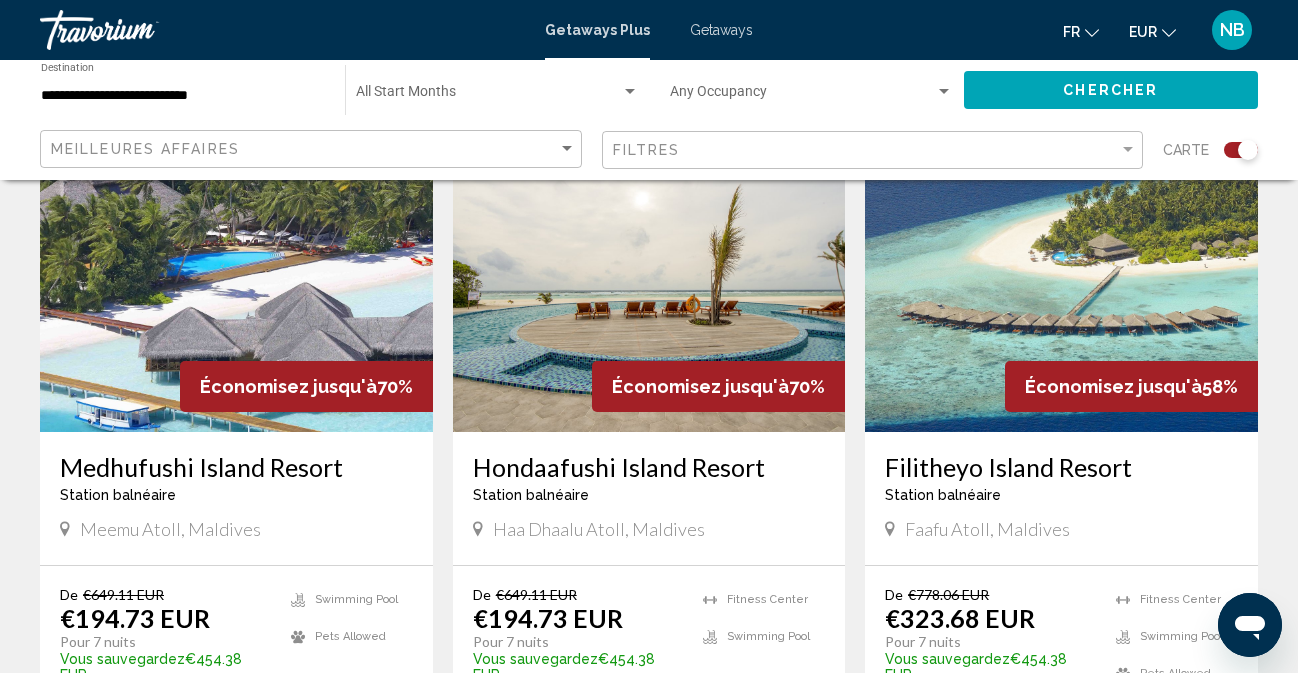 scroll, scrollTop: 773, scrollLeft: 0, axis: vertical 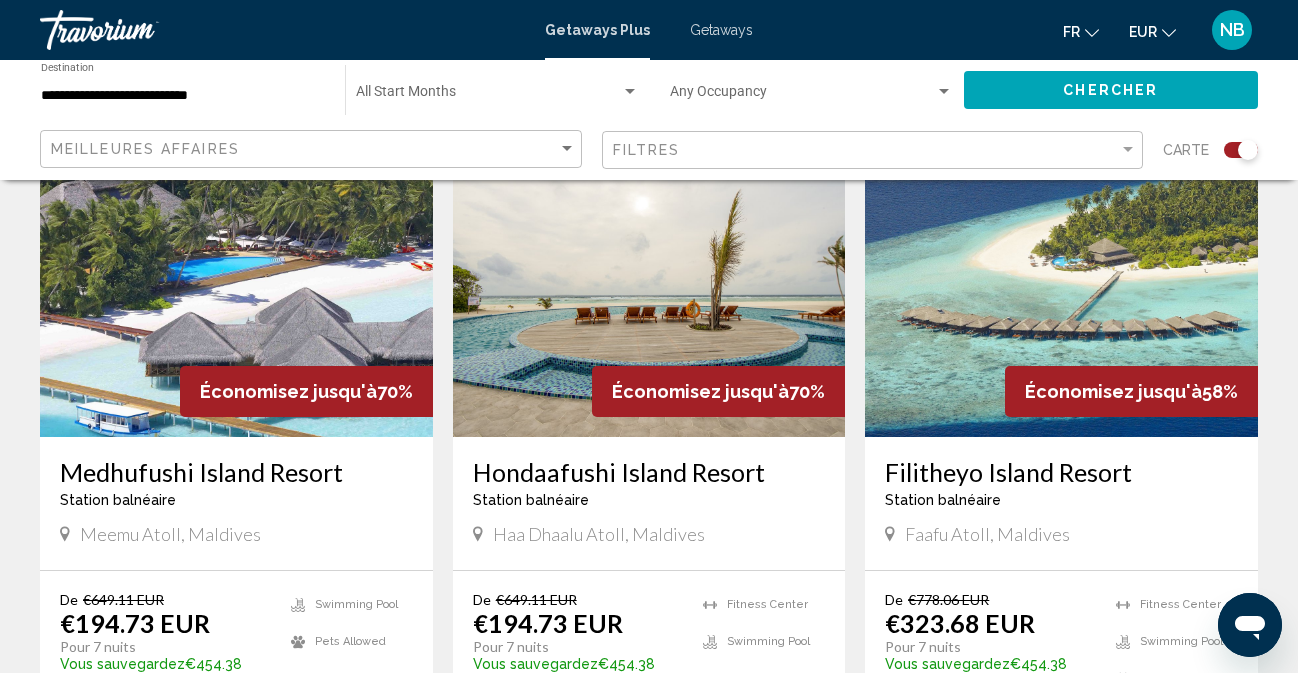click at bounding box center [236, 277] 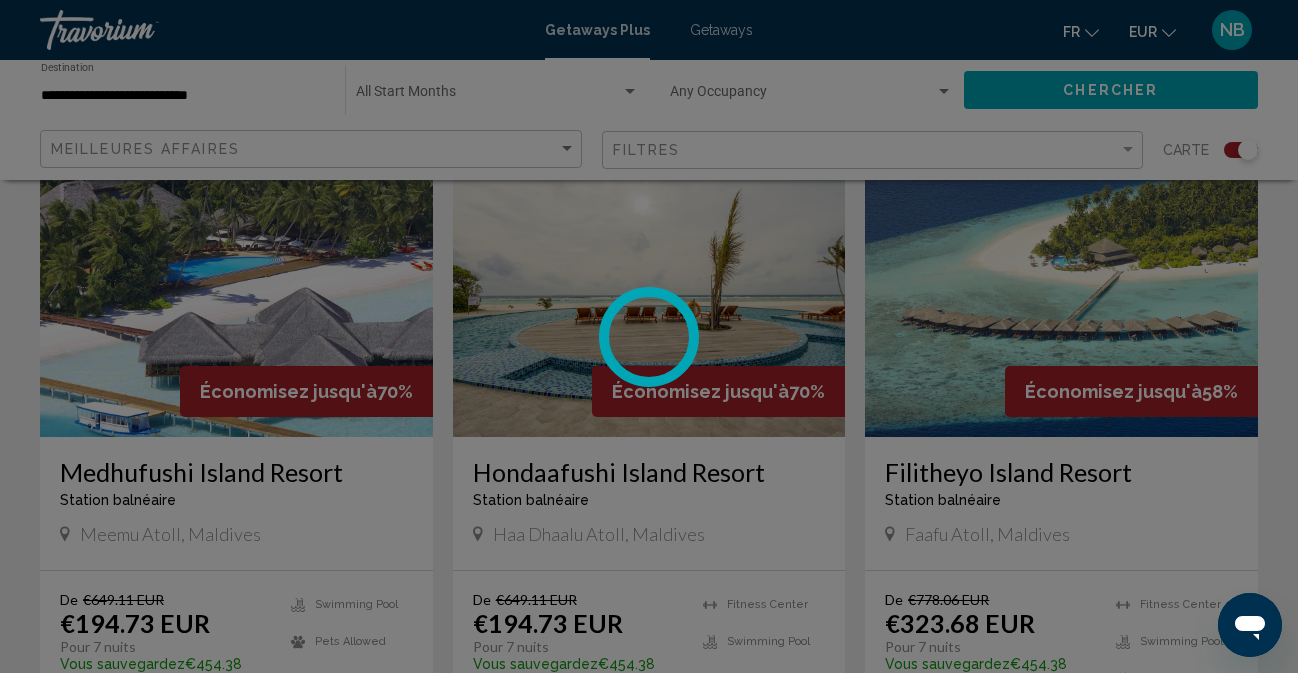 scroll, scrollTop: 198, scrollLeft: 0, axis: vertical 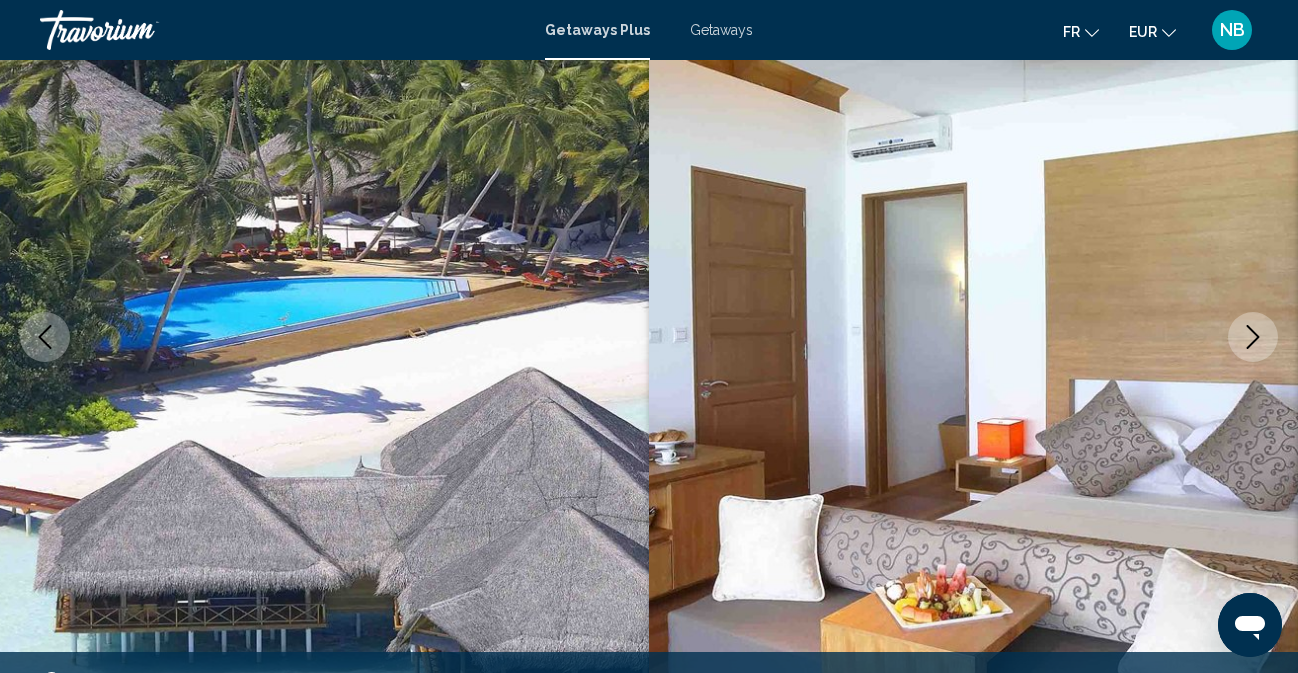 click 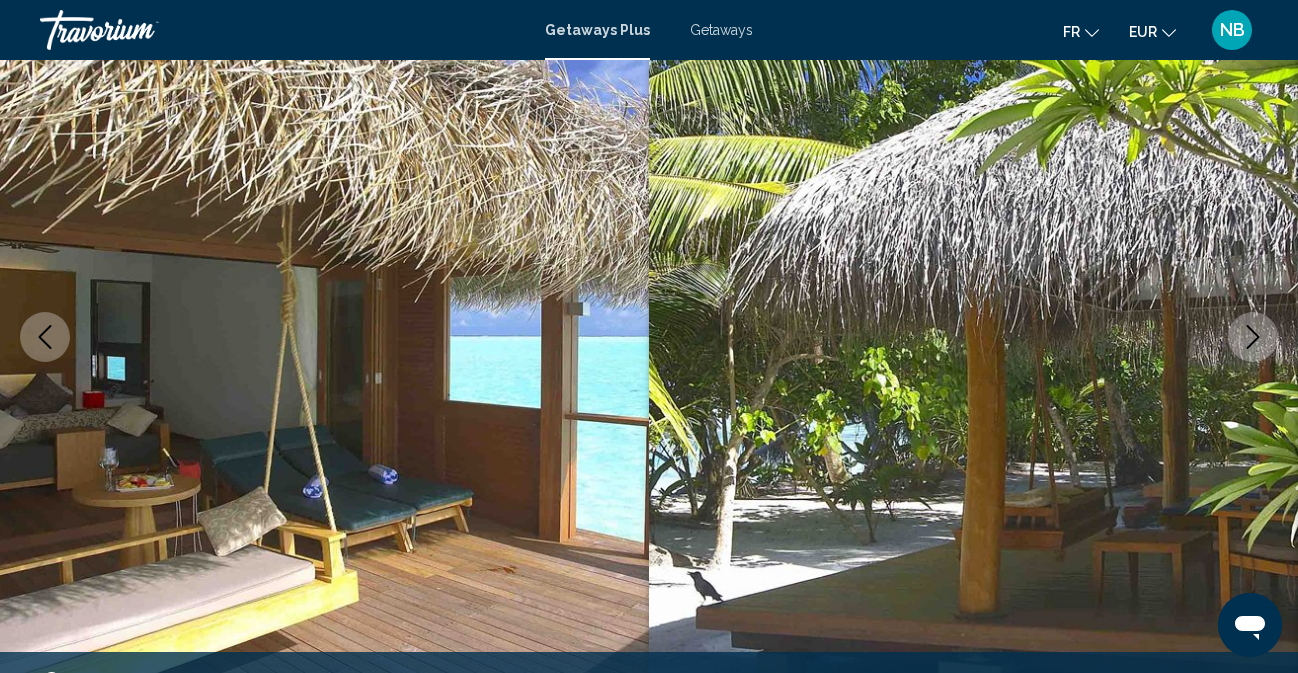 click 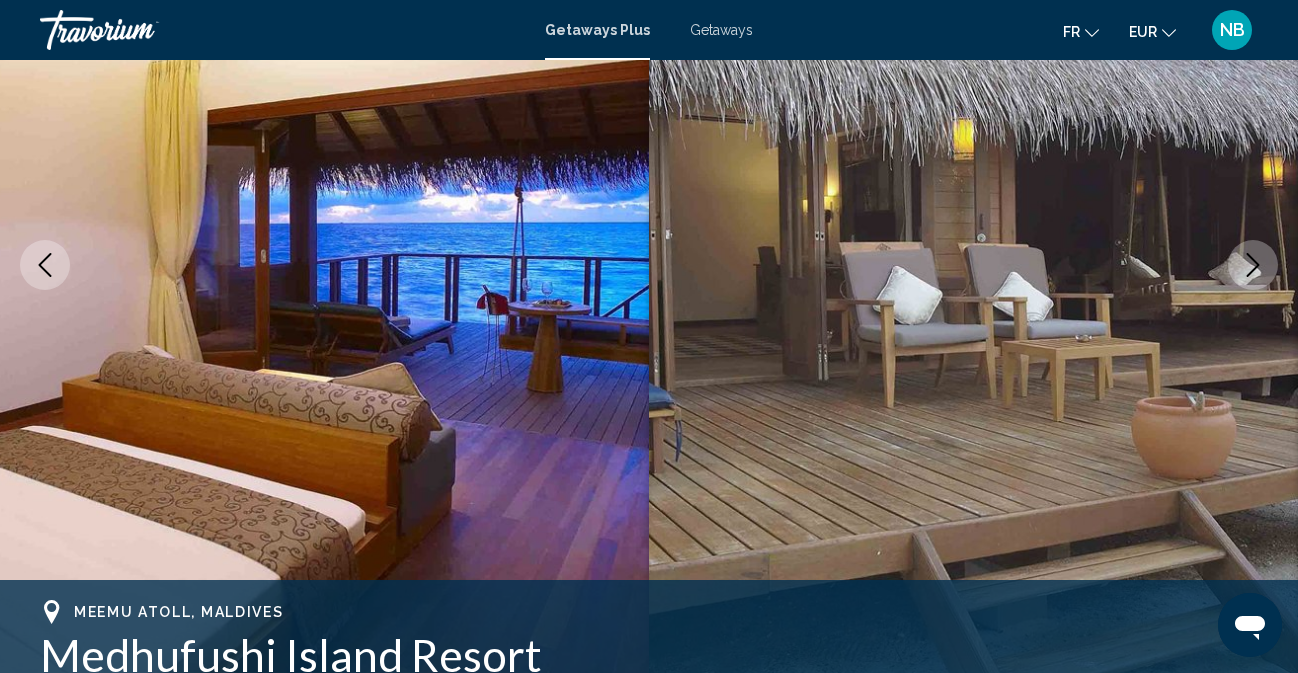 scroll, scrollTop: 277, scrollLeft: 0, axis: vertical 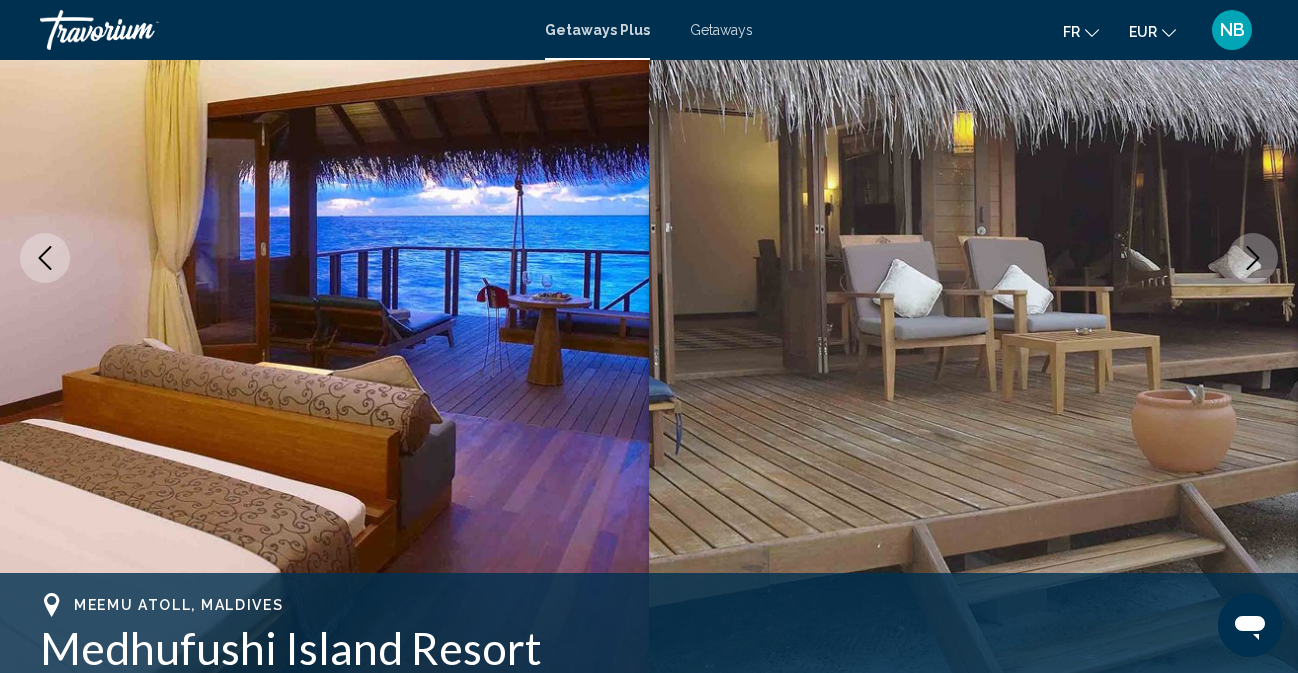 click 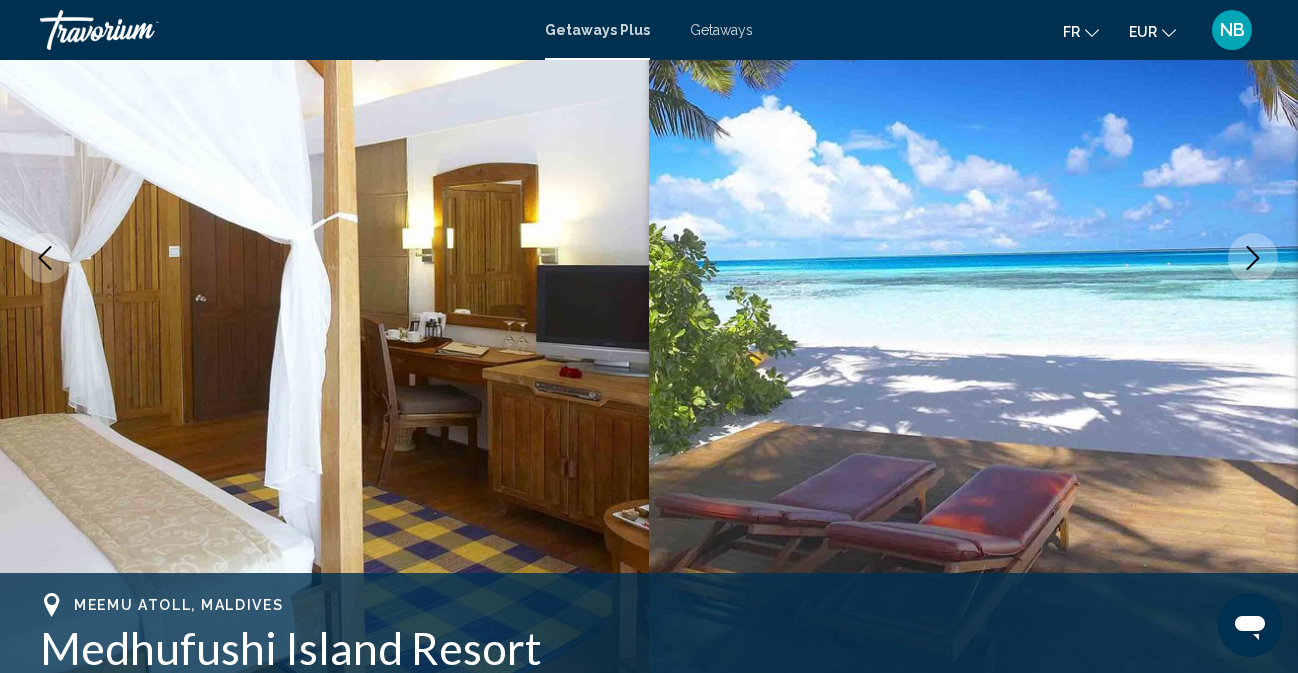 click 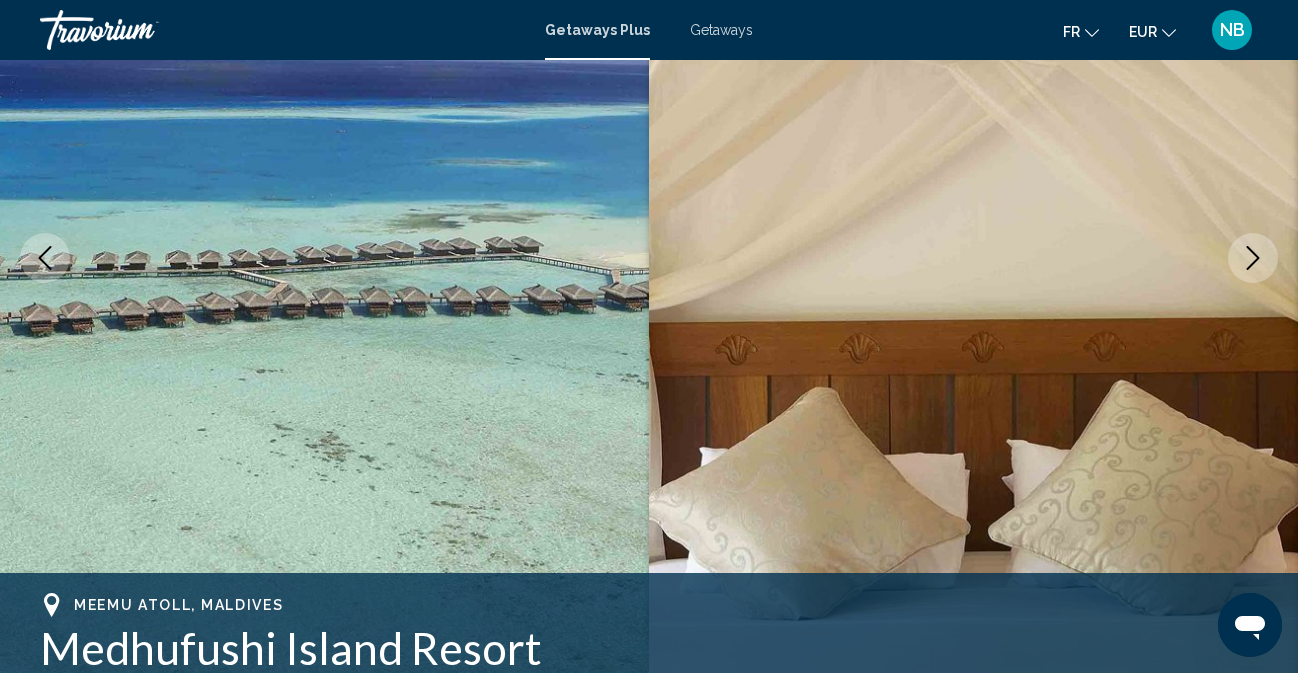 click 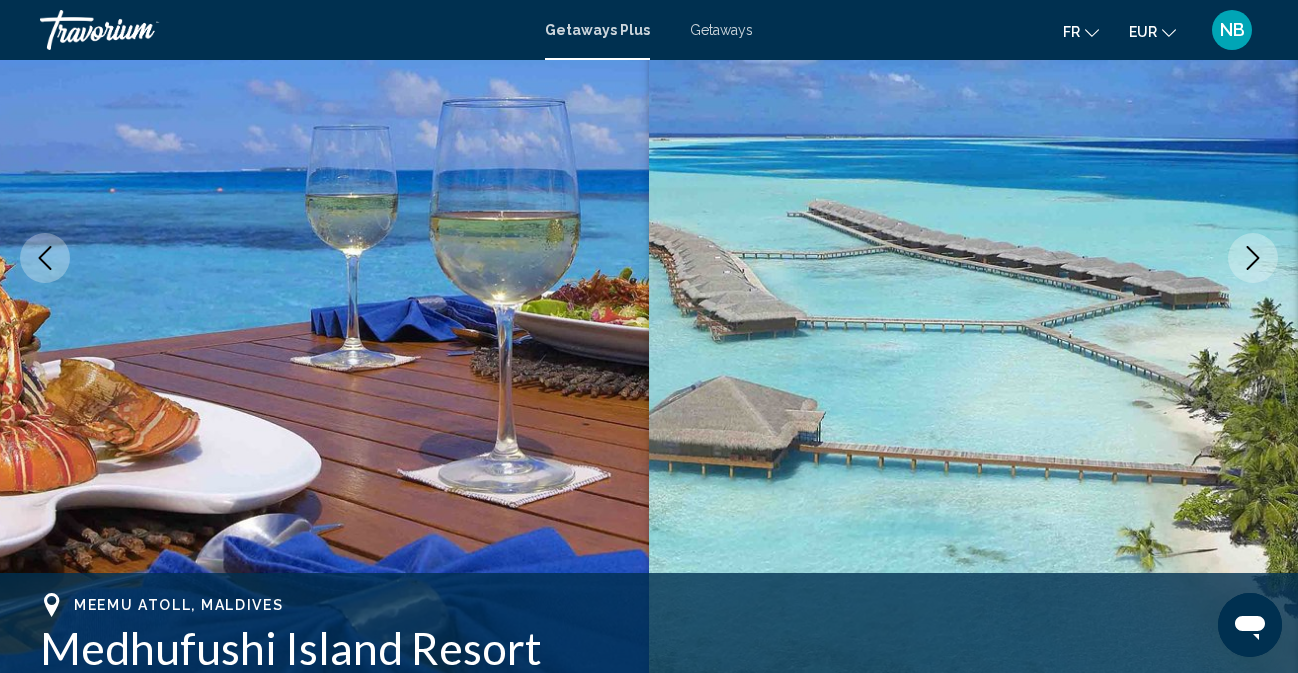 click 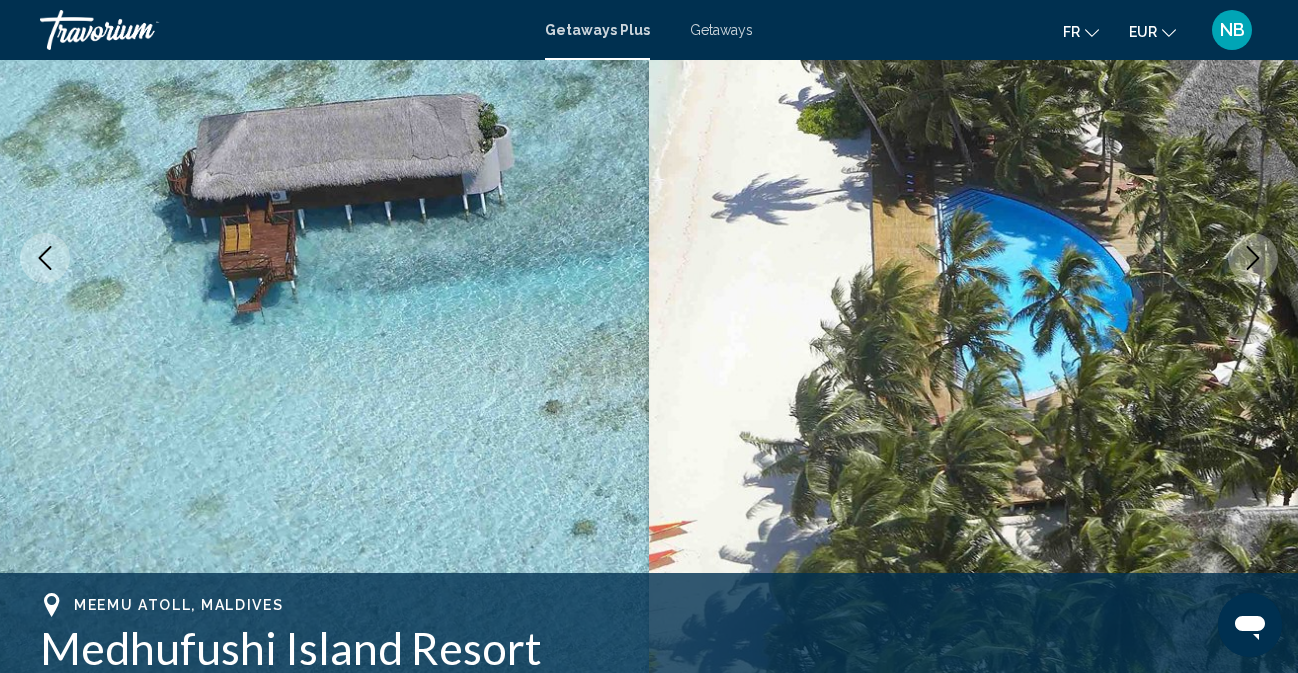 click 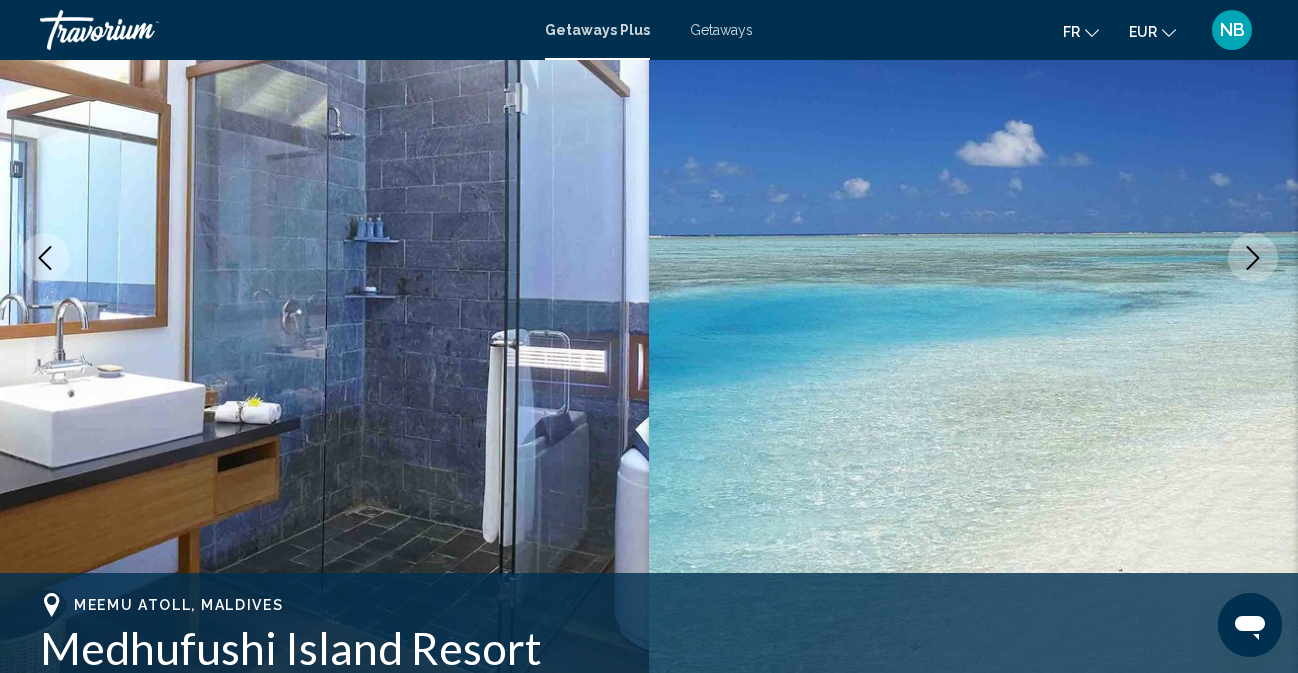 click 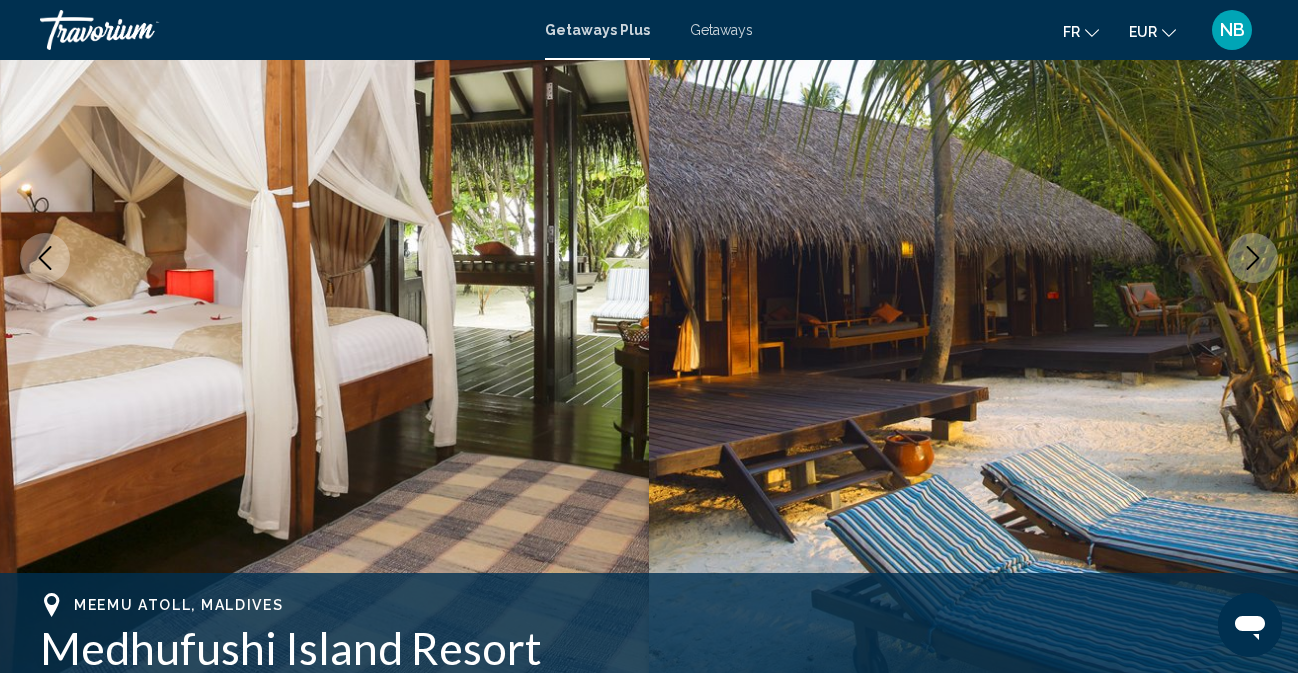 click 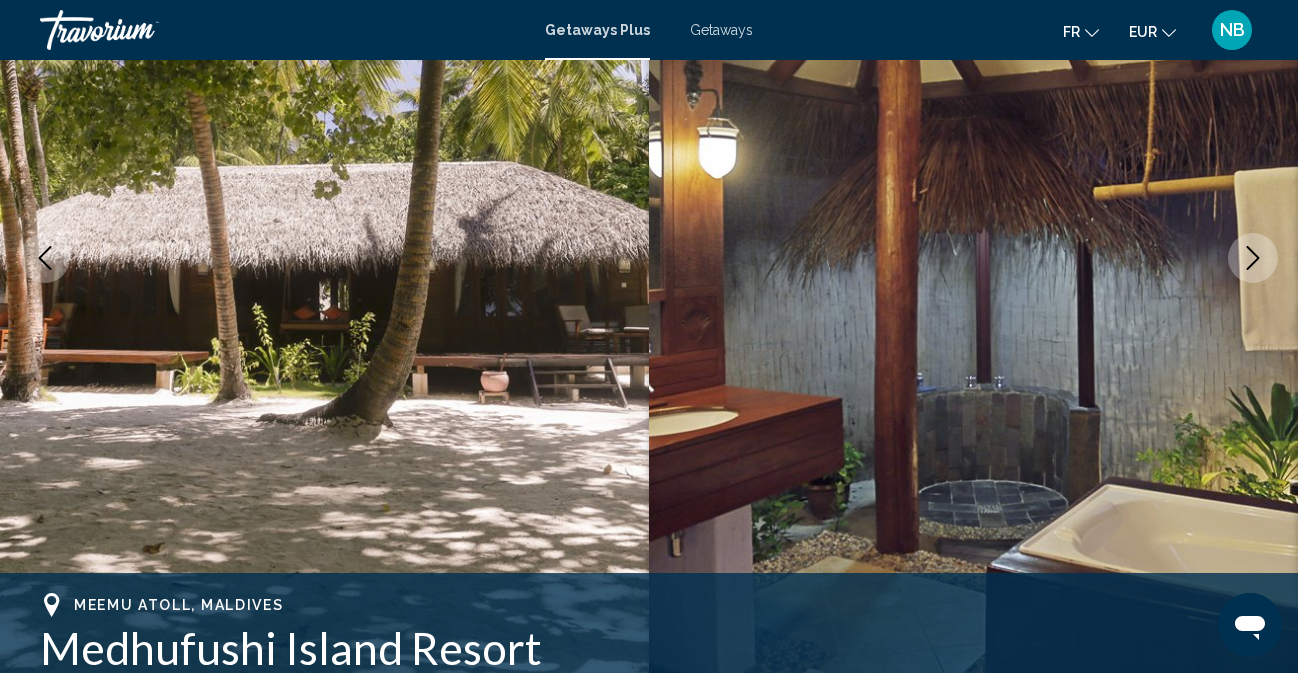 click 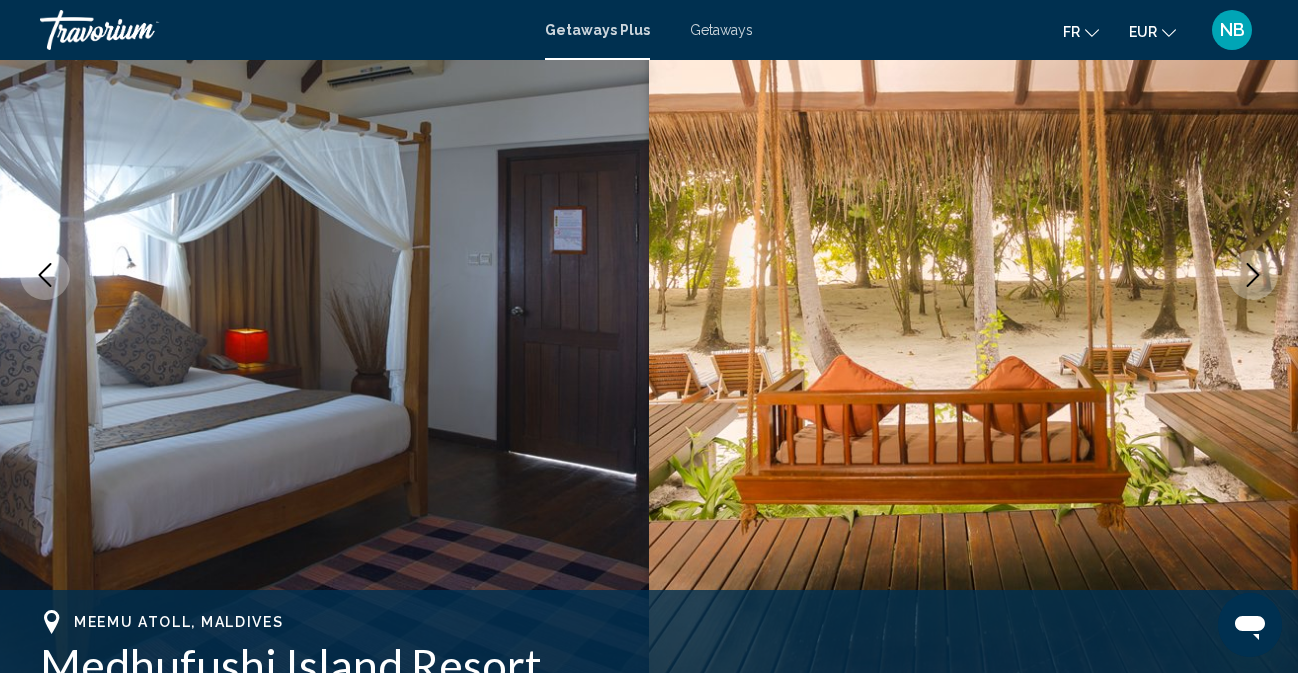scroll, scrollTop: 263, scrollLeft: 0, axis: vertical 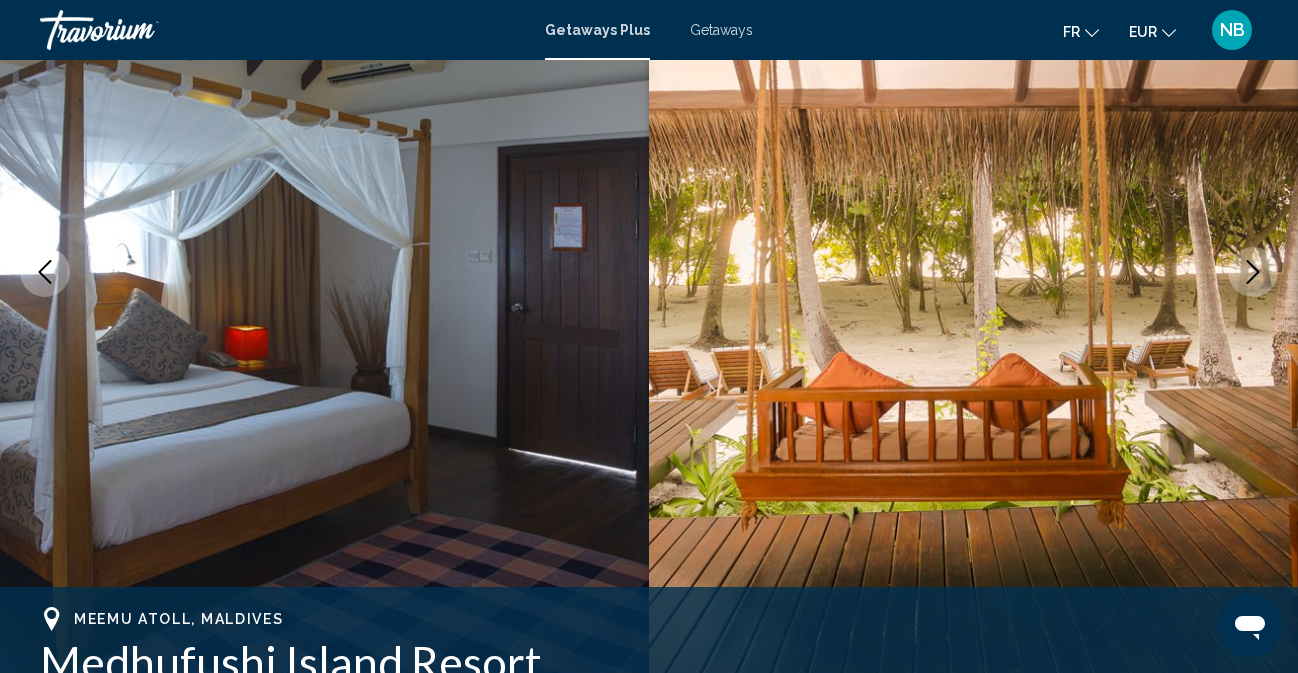 click 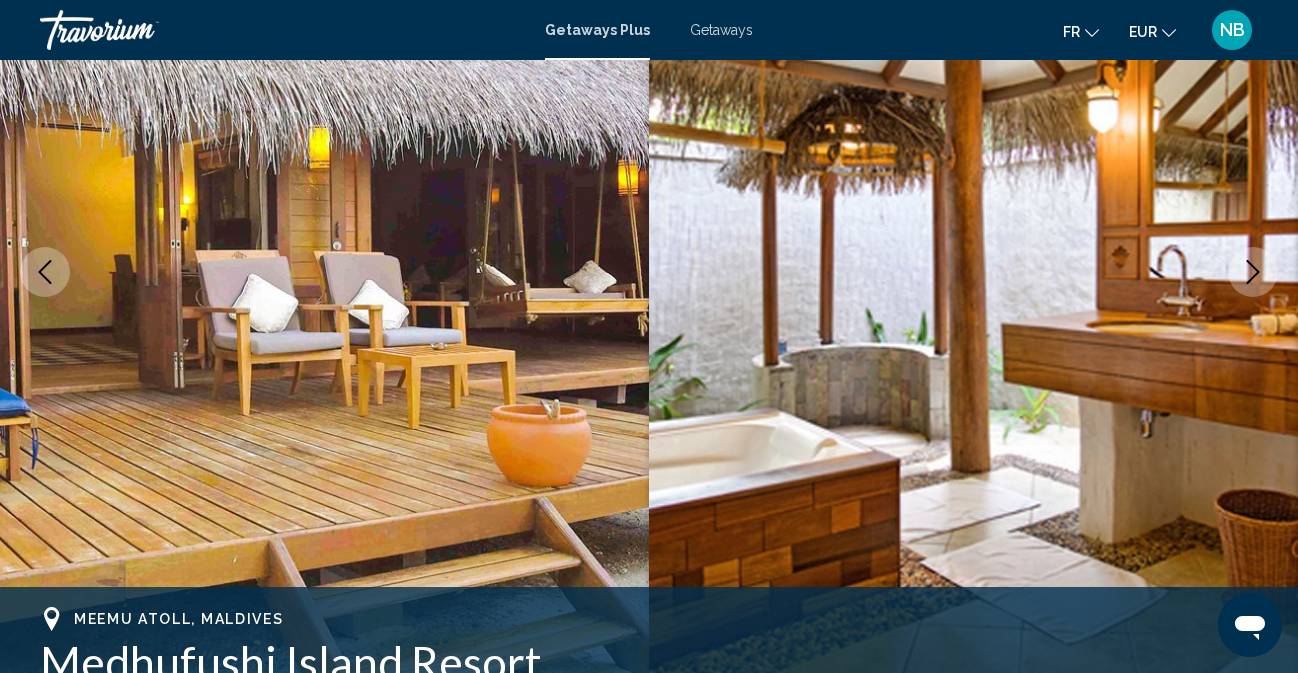click 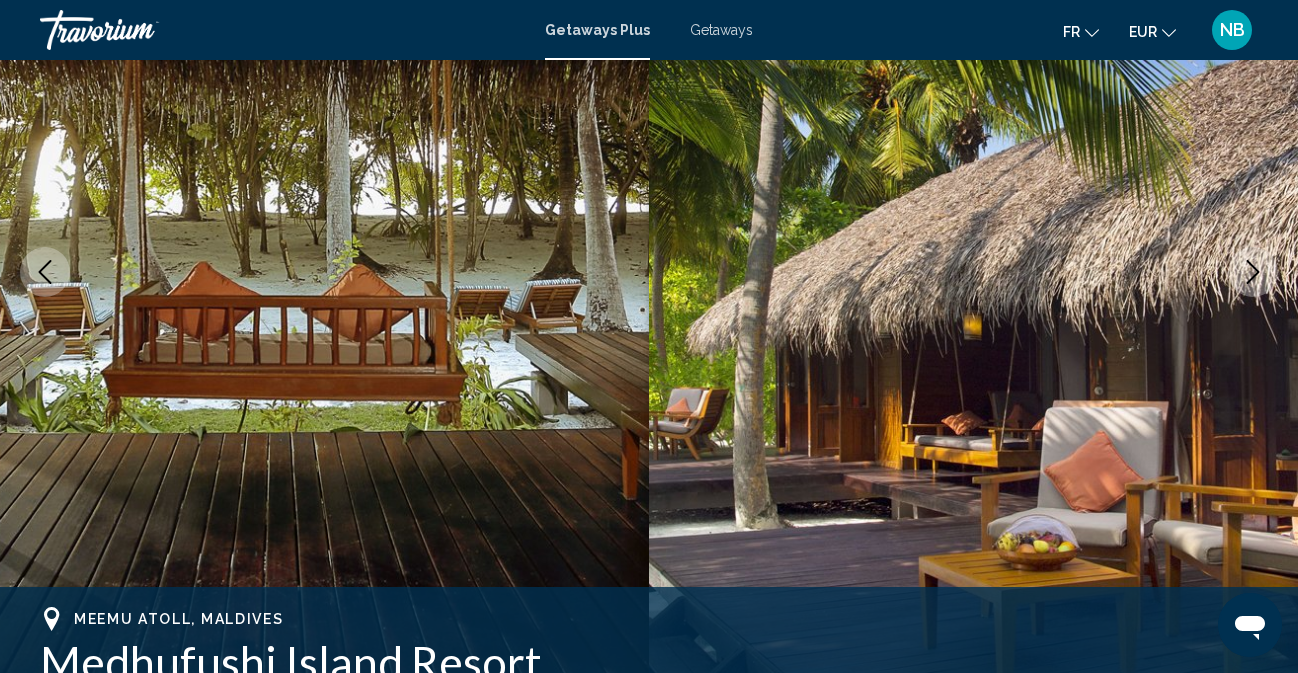 click 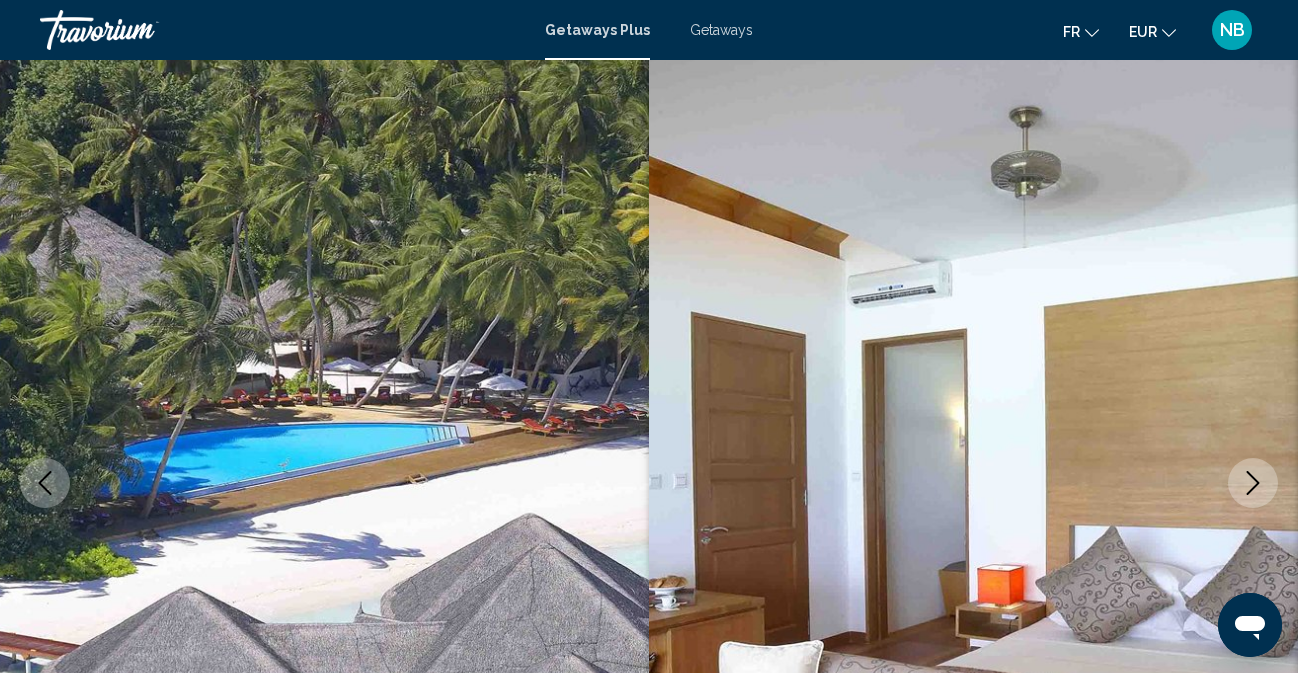 scroll, scrollTop: 0, scrollLeft: 0, axis: both 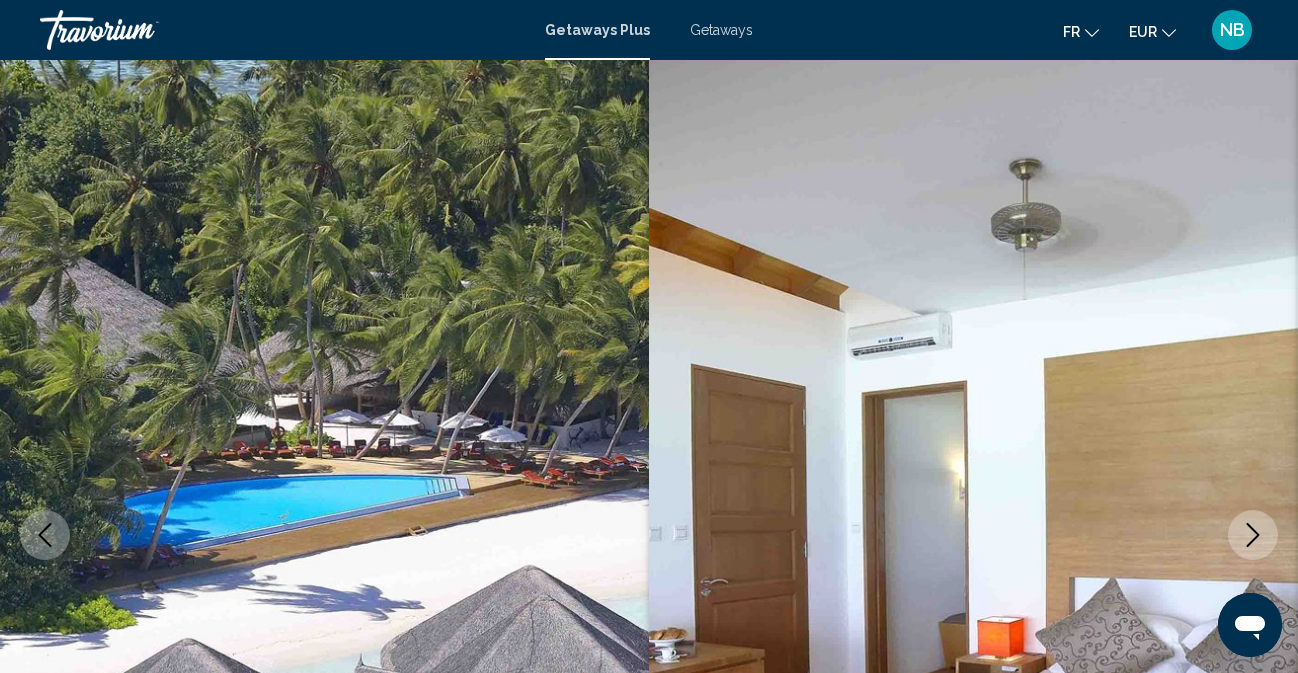 click on "Getaways" at bounding box center [721, 30] 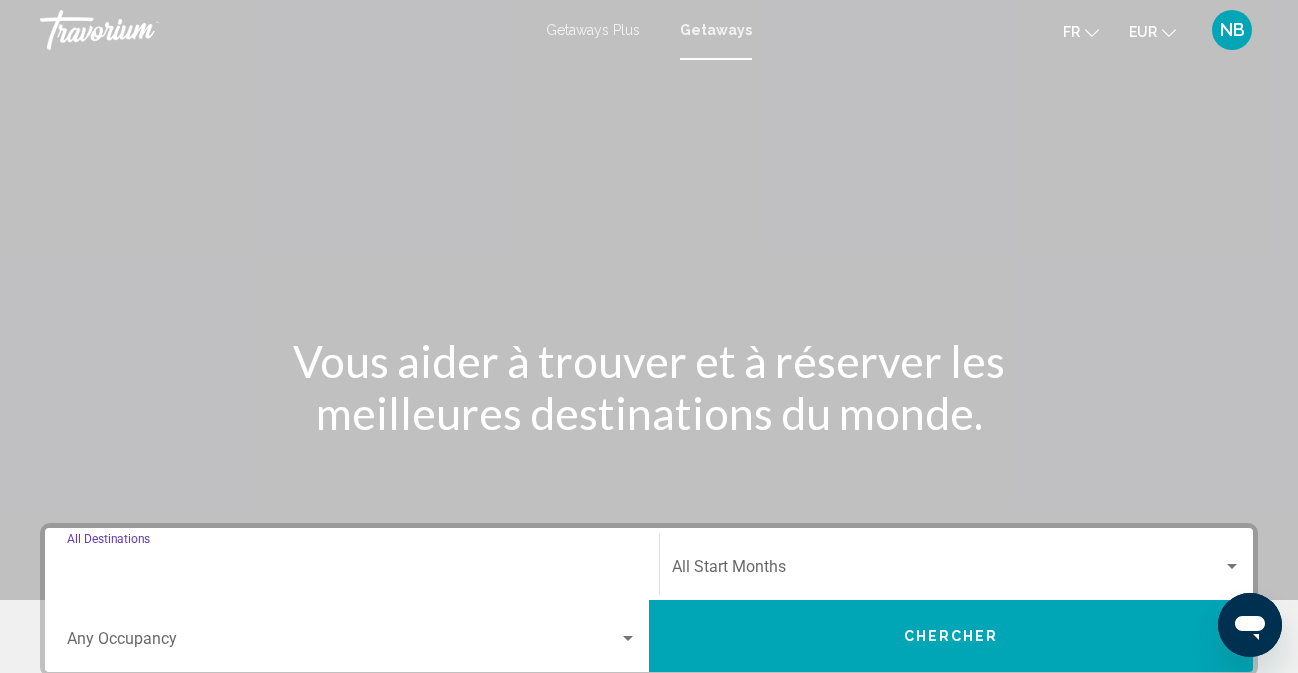 click on "Destination All Destinations" at bounding box center (352, 571) 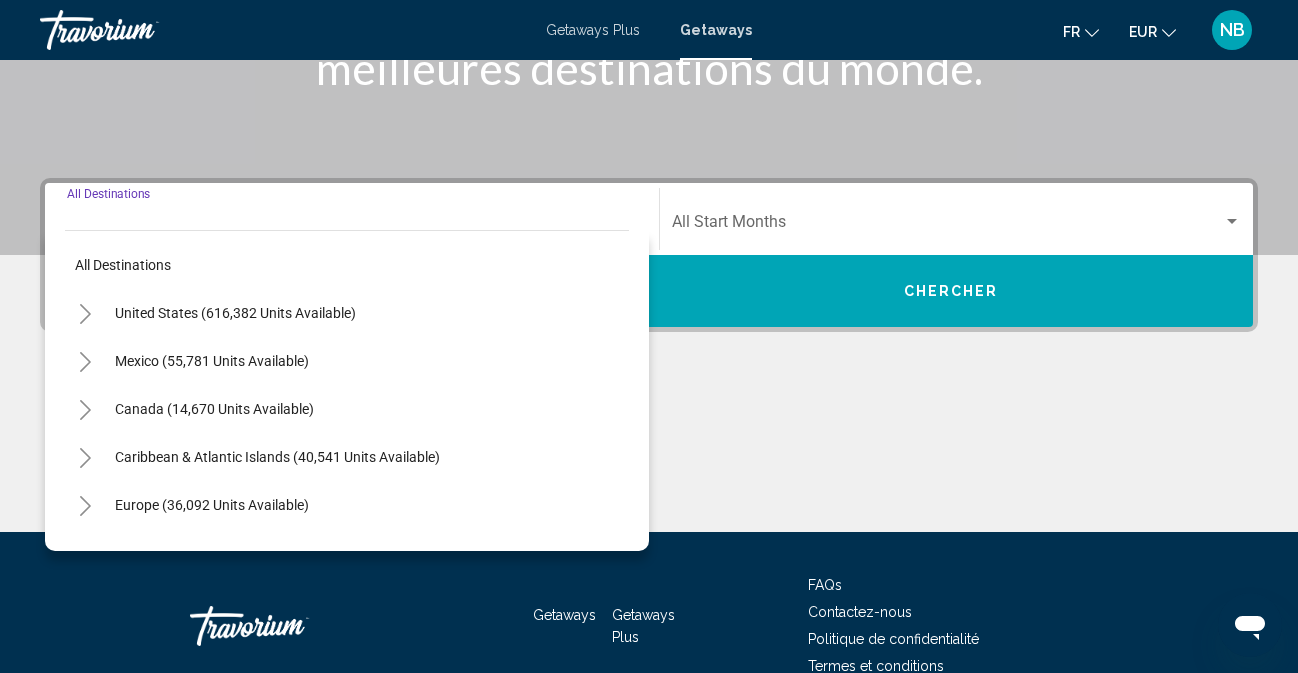 scroll, scrollTop: 449, scrollLeft: 0, axis: vertical 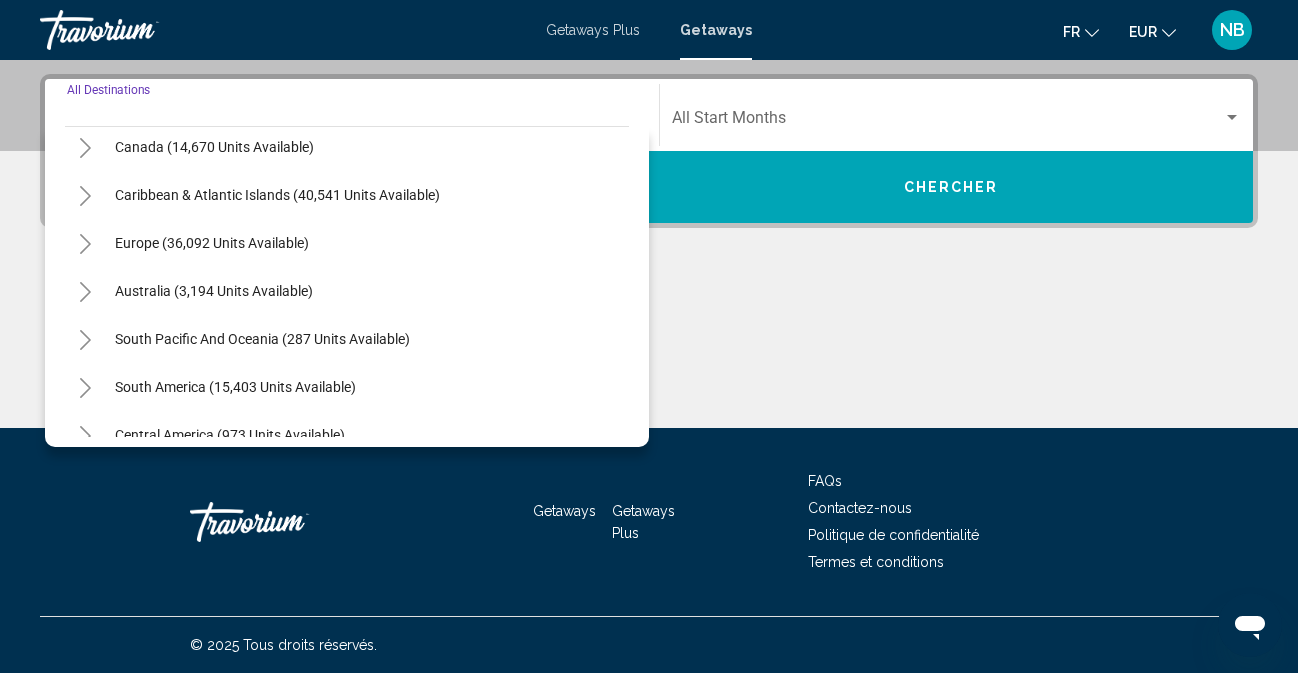 click 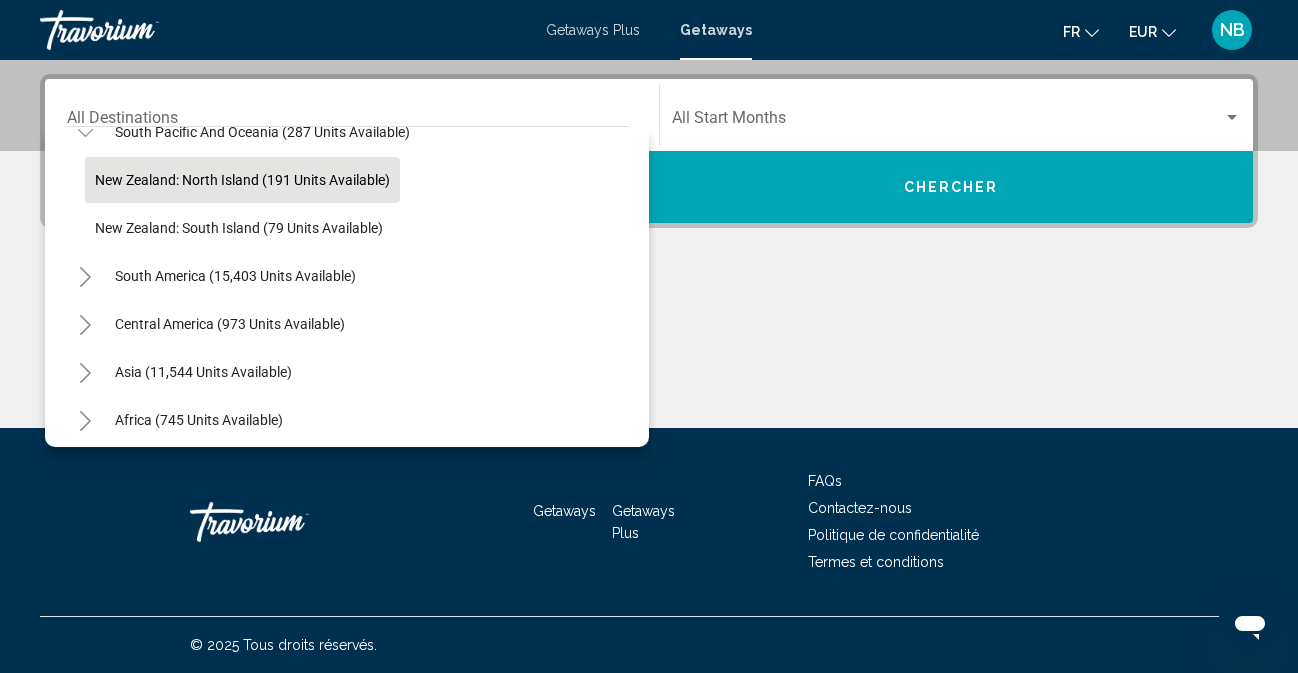 scroll, scrollTop: 420, scrollLeft: 0, axis: vertical 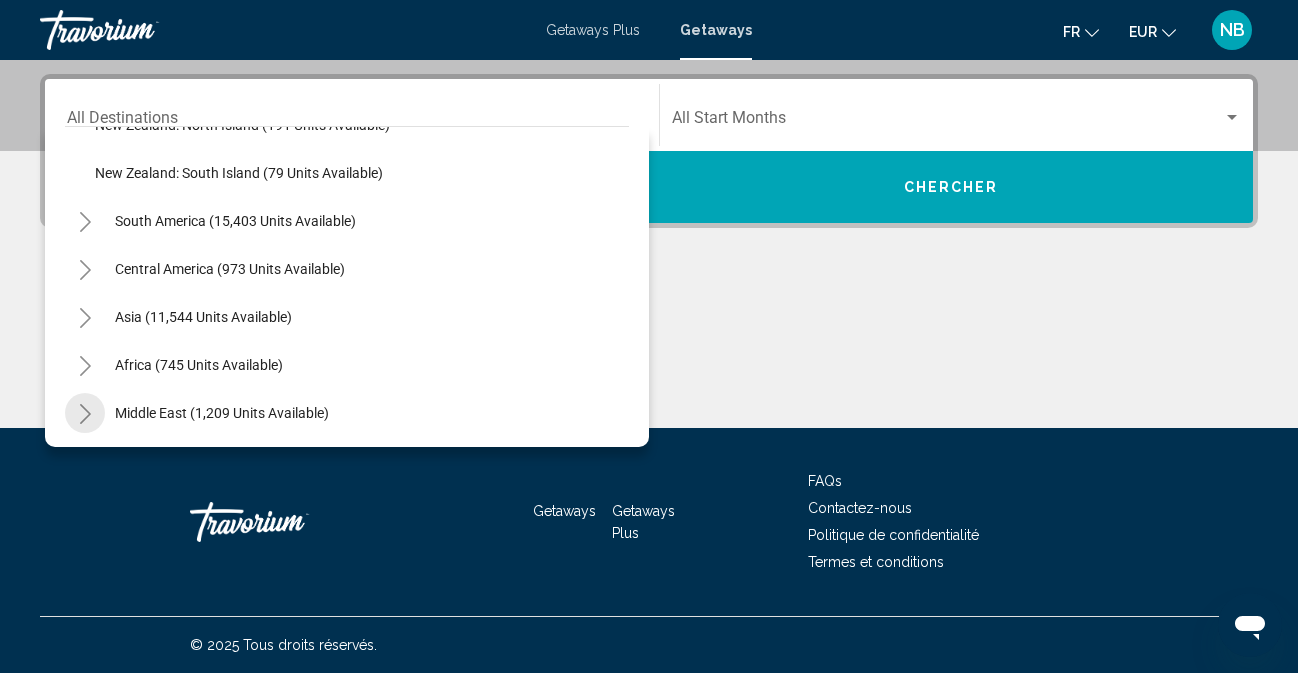 click 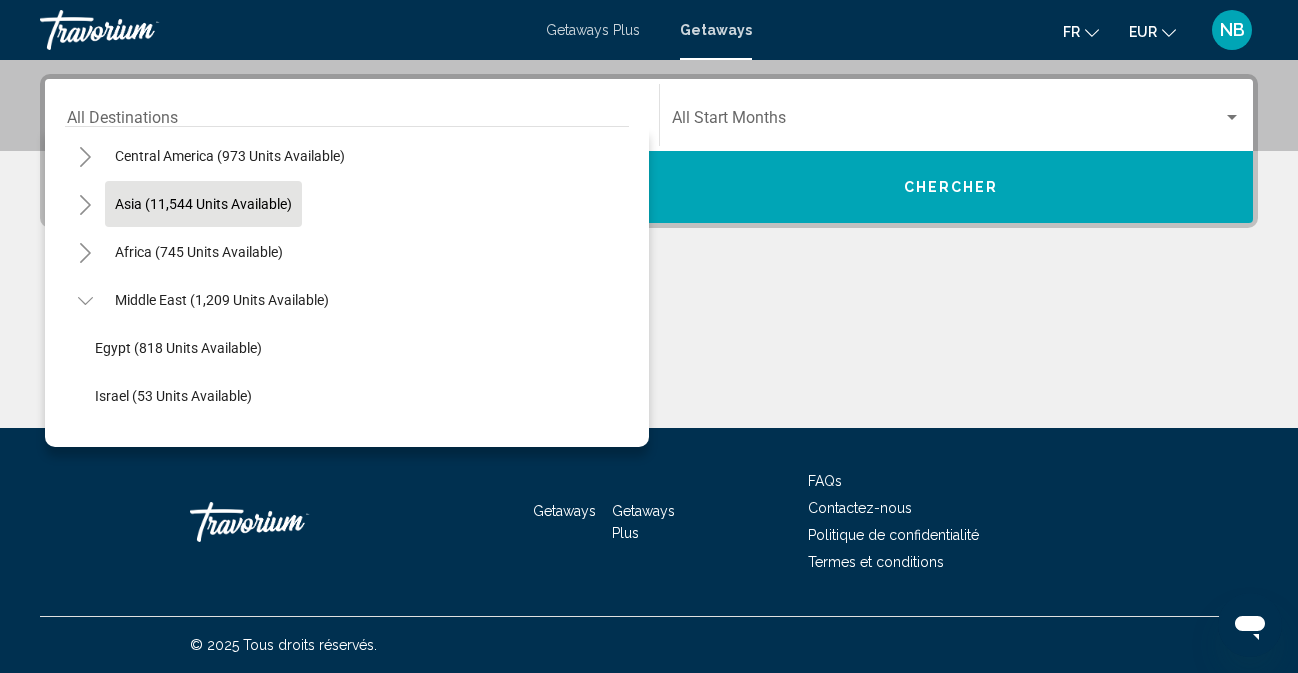 scroll, scrollTop: 612, scrollLeft: 0, axis: vertical 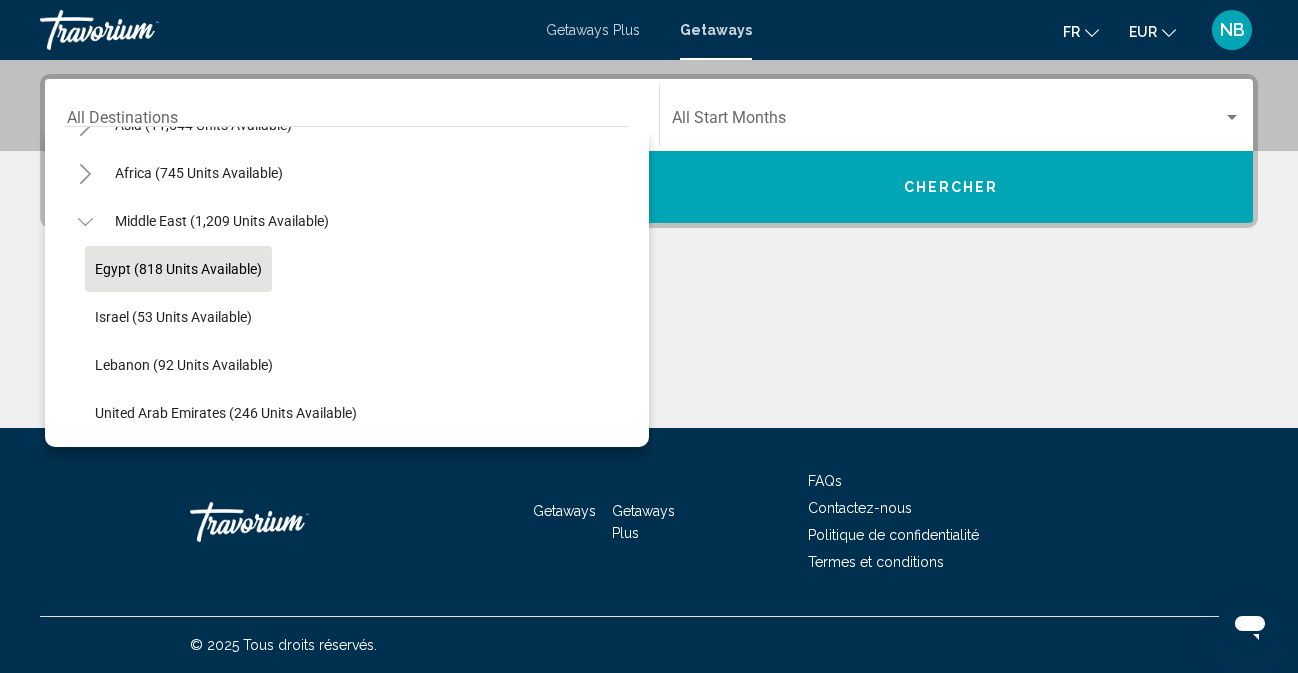 click on "Egypt (818 units available)" 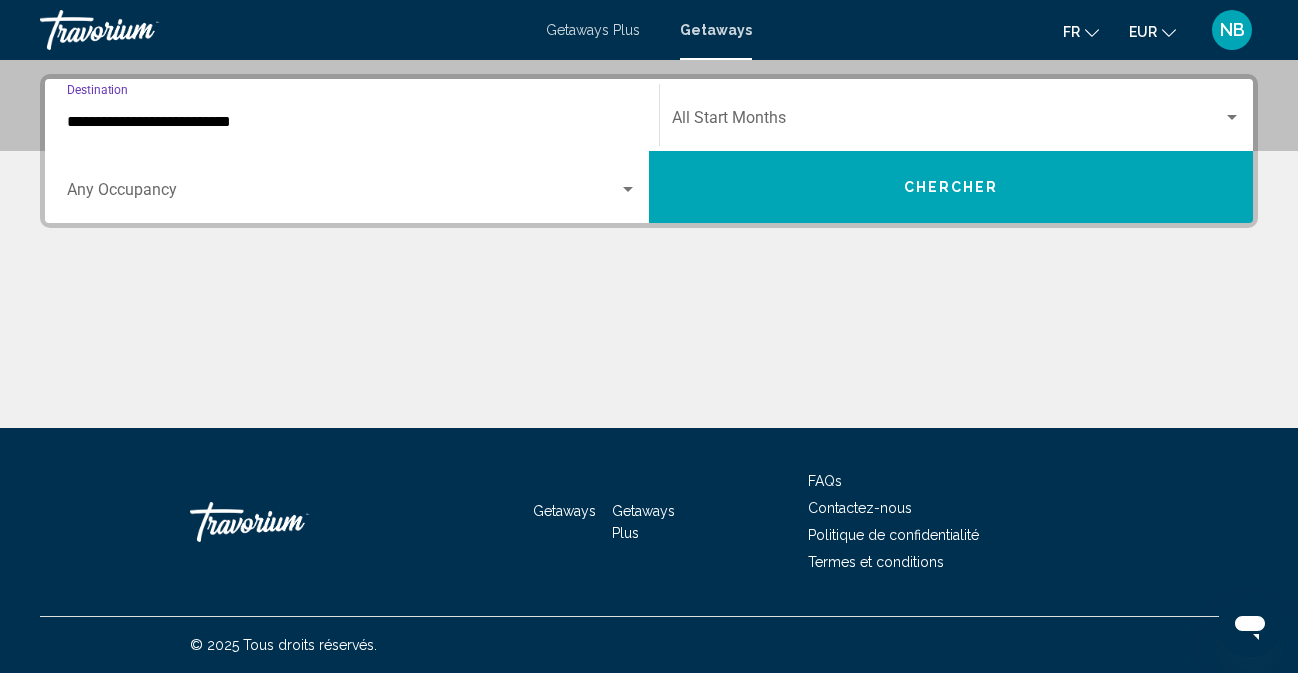 click on "Chercher" at bounding box center (951, 187) 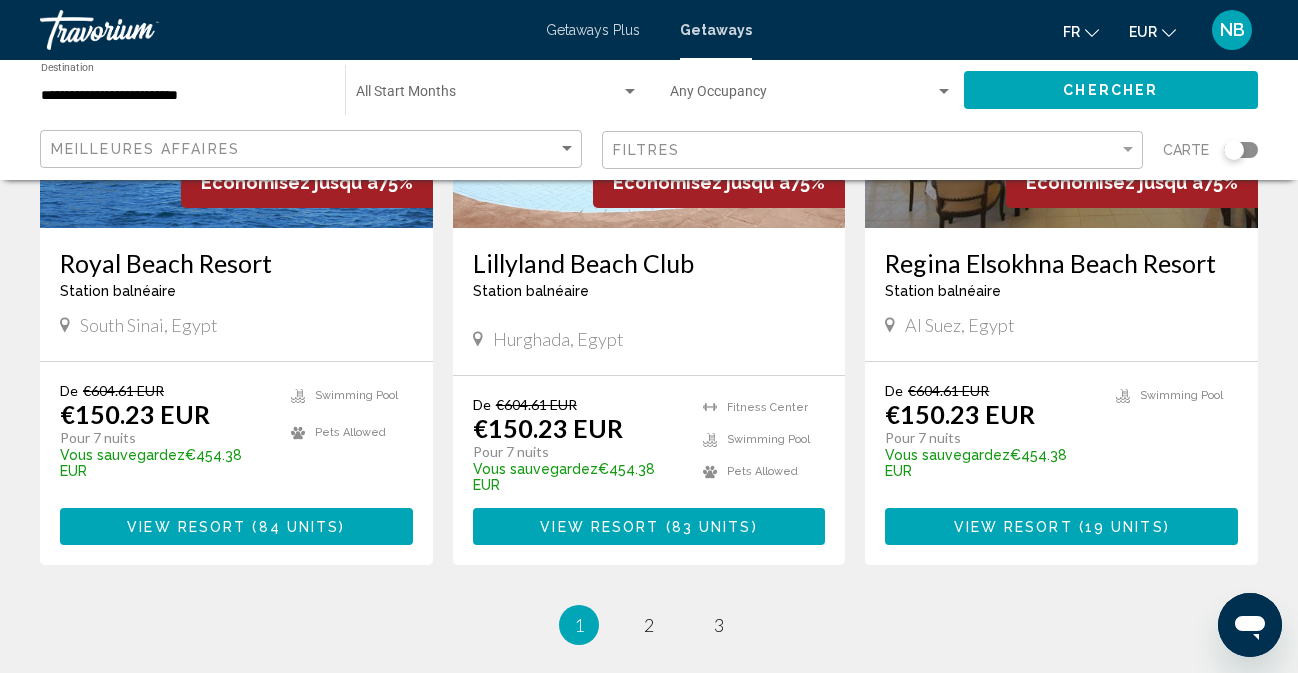 scroll, scrollTop: 2475, scrollLeft: 0, axis: vertical 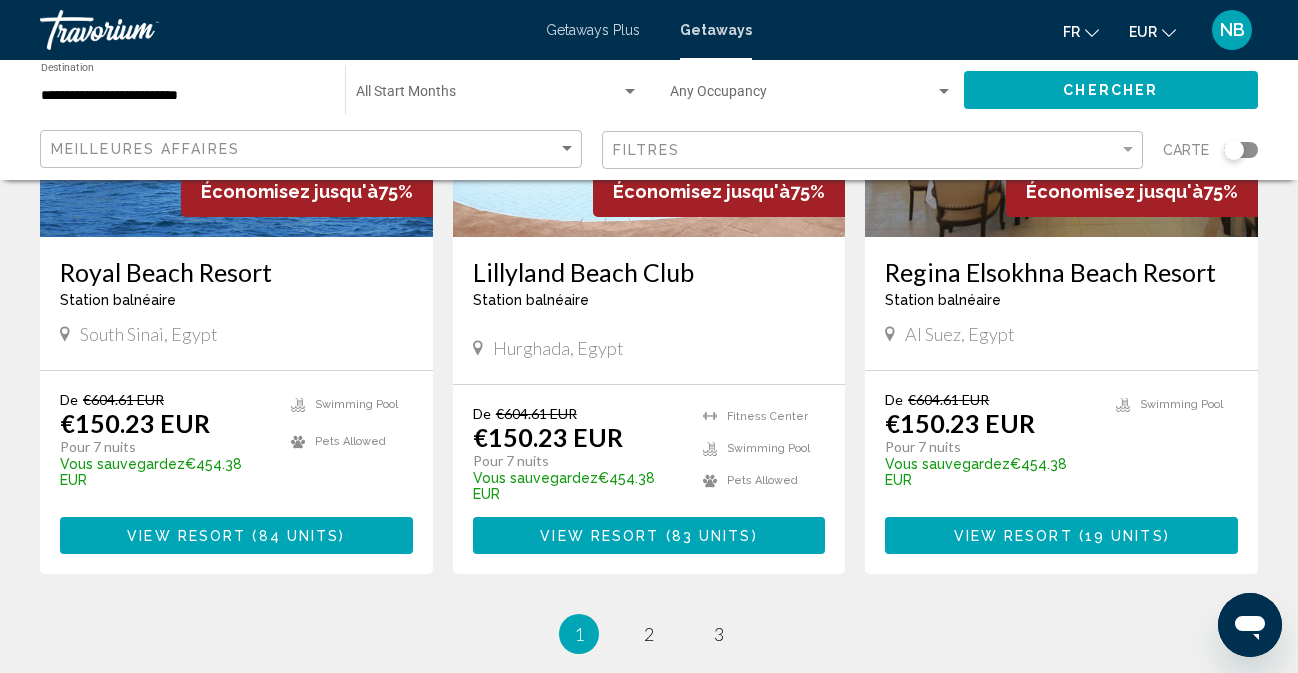 click on "View Resort" at bounding box center (599, 536) 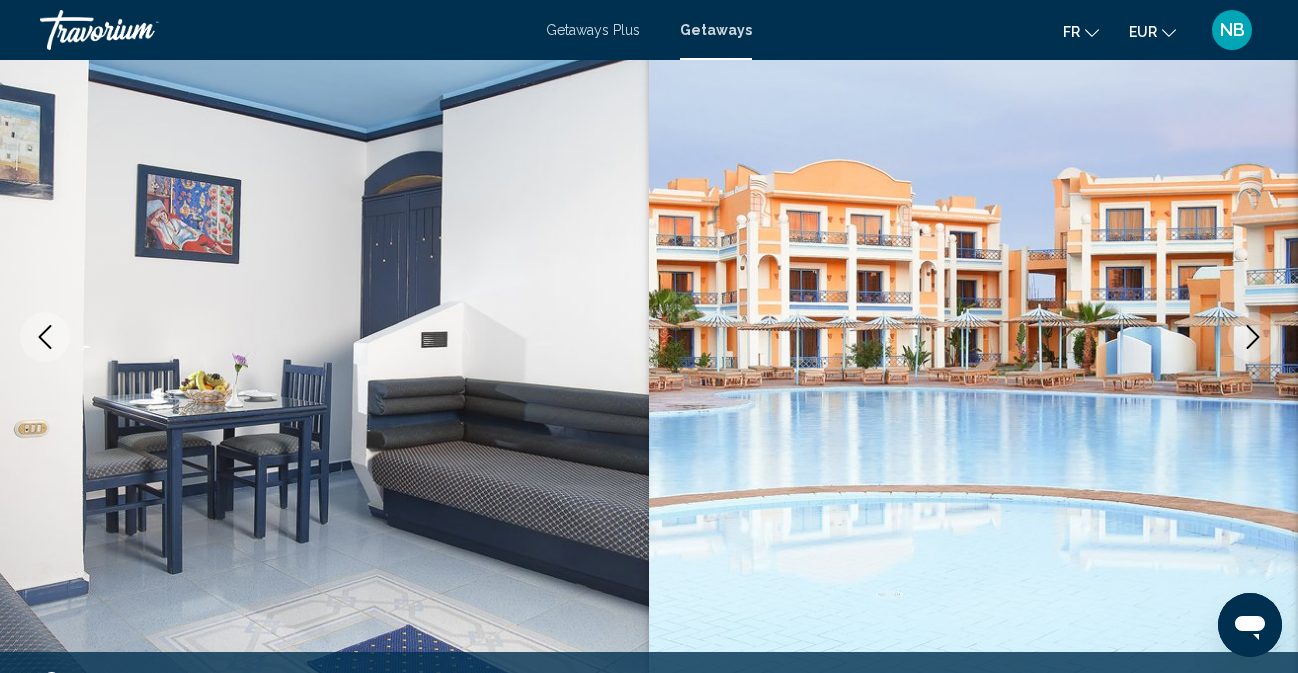 scroll, scrollTop: 260, scrollLeft: 0, axis: vertical 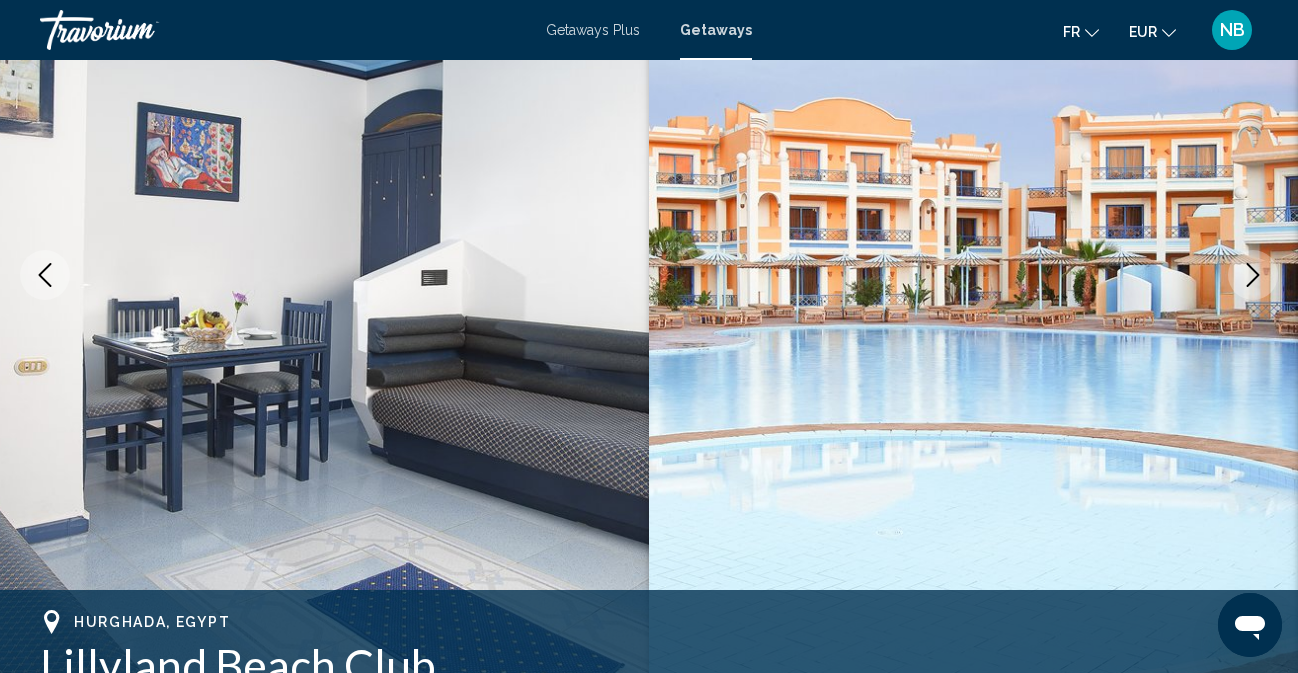 click 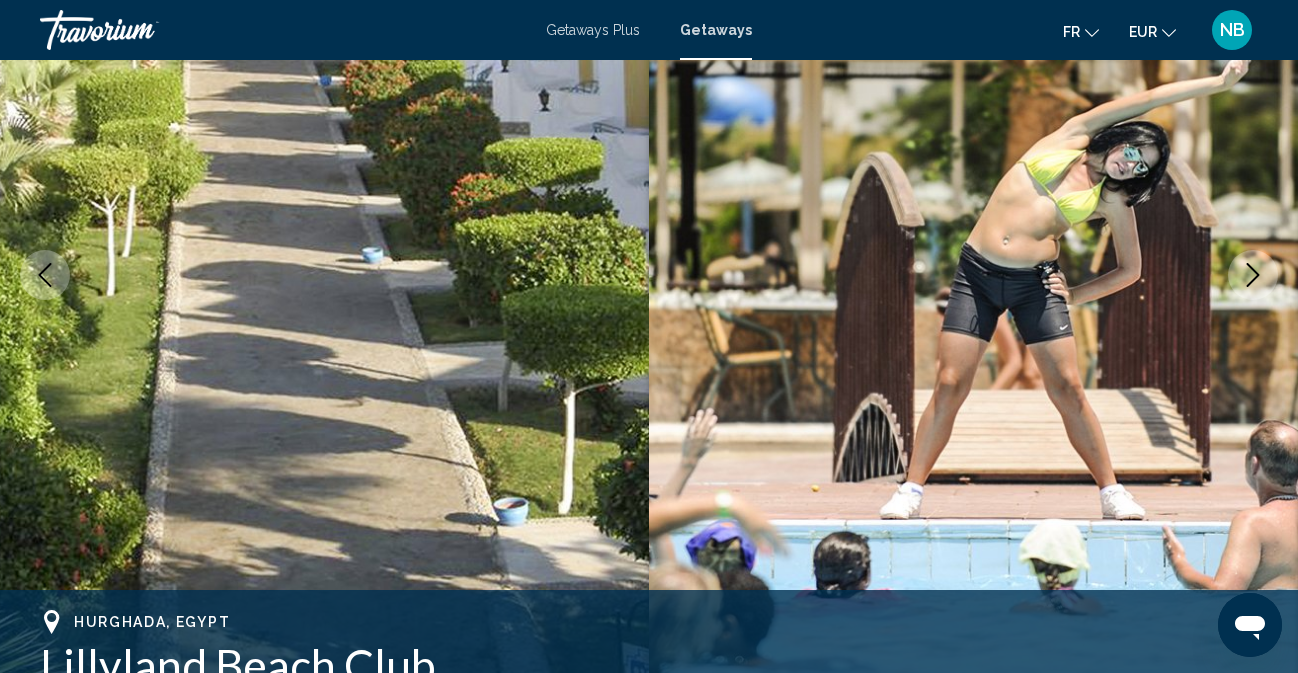 click 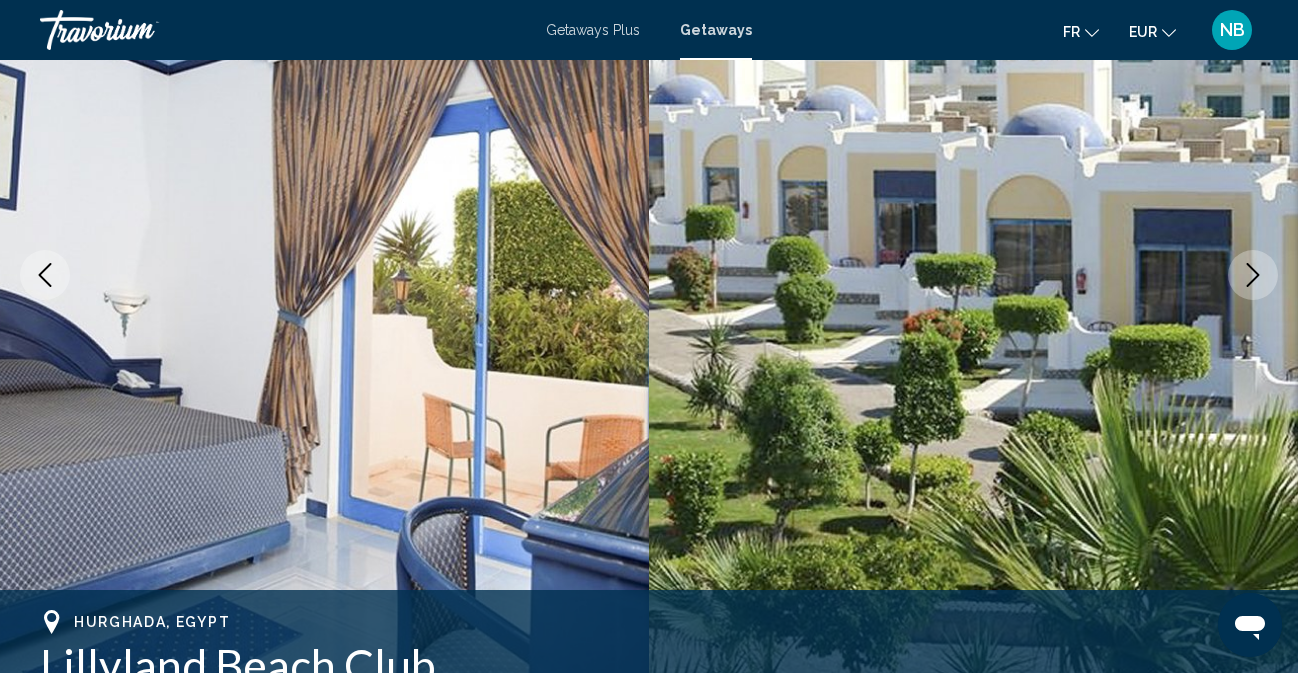 click 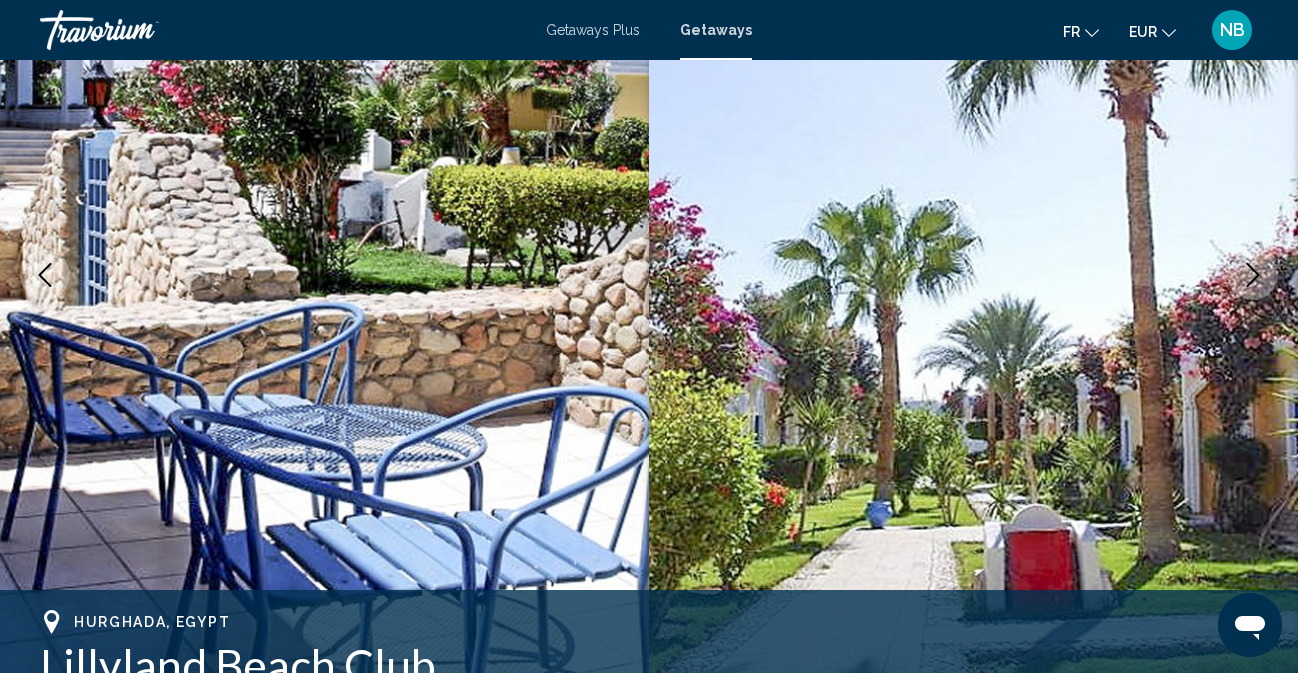 click 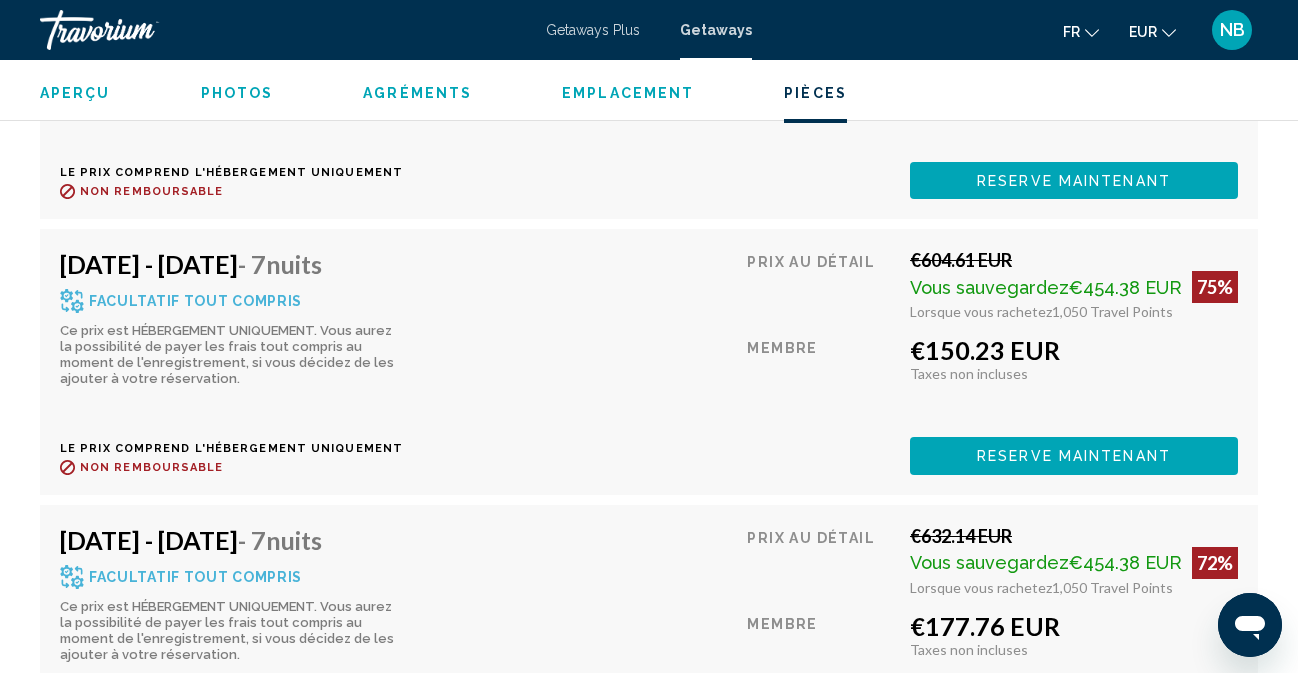scroll, scrollTop: 9325, scrollLeft: 0, axis: vertical 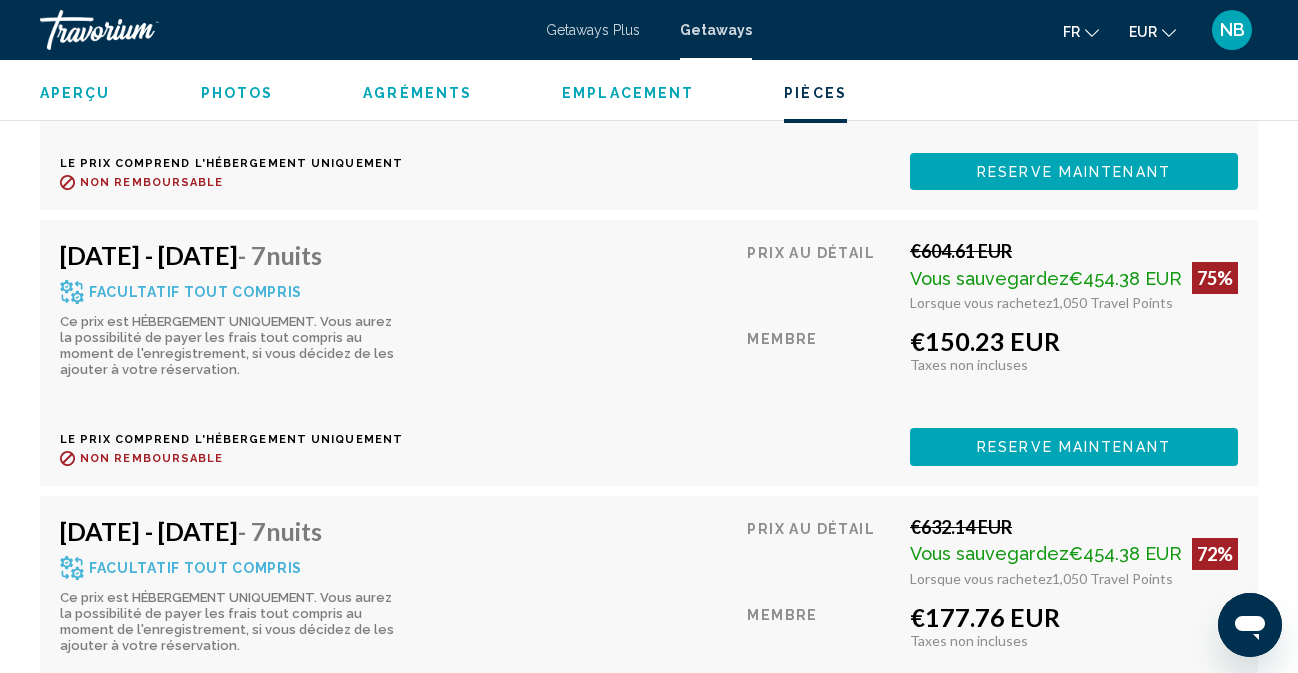 click on "Reserve maintenant" at bounding box center [1074, -4509] 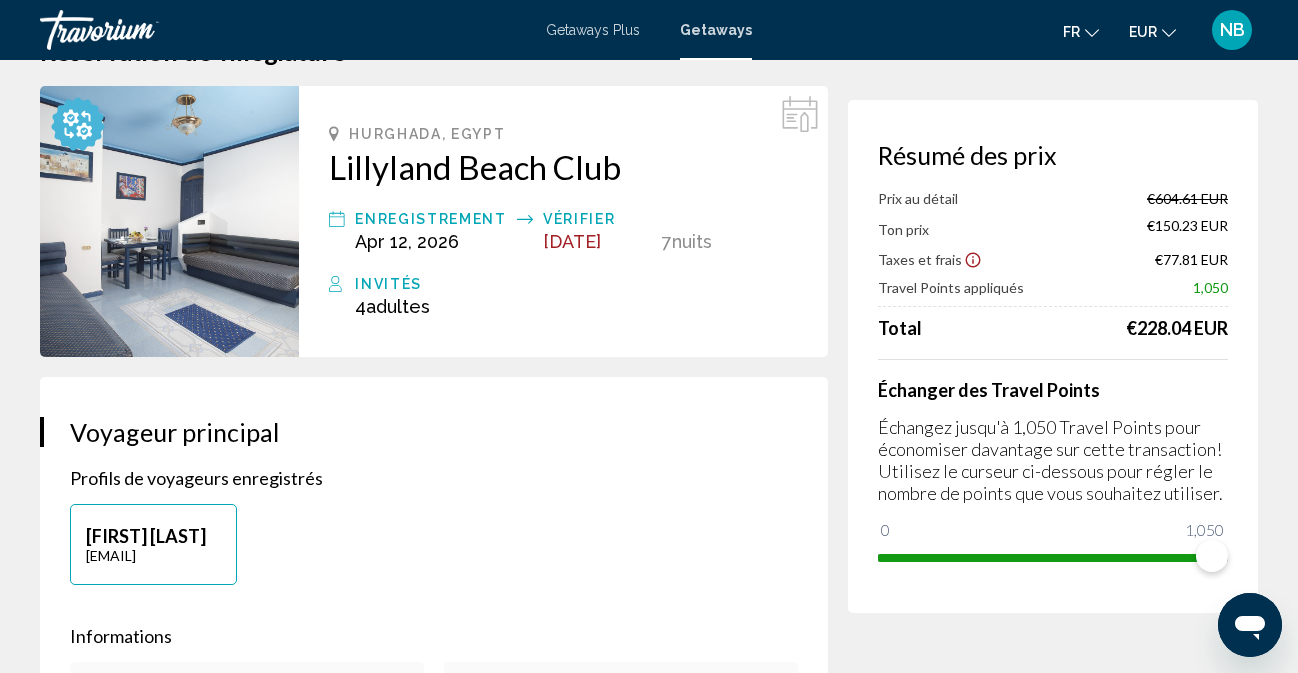 scroll, scrollTop: 0, scrollLeft: 0, axis: both 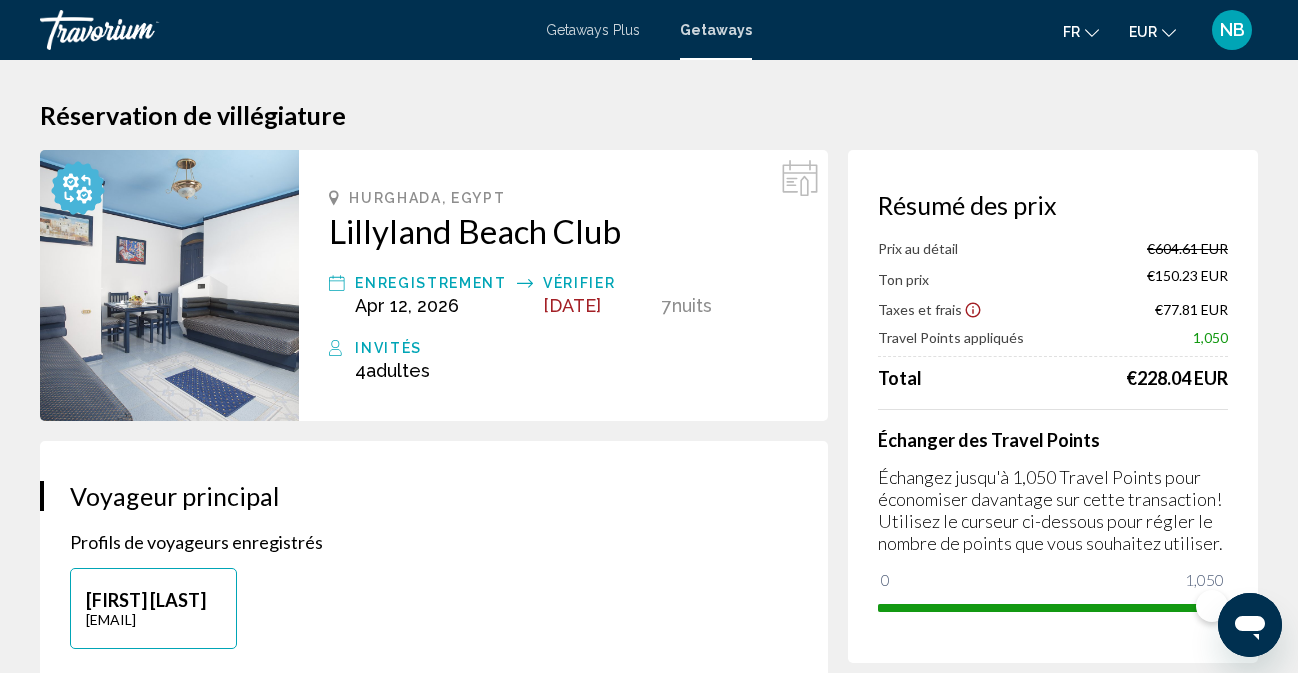 click on "NB" at bounding box center (1232, 30) 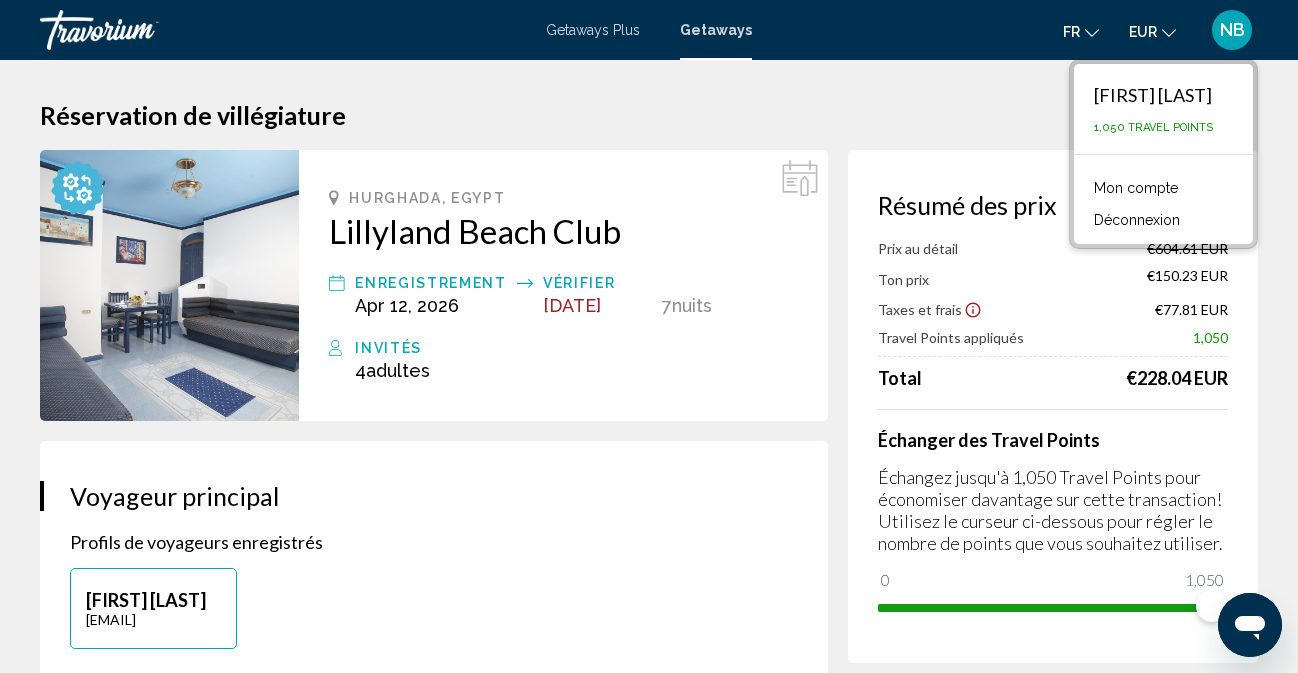 click on "Réservation de villégiature" at bounding box center [649, 115] 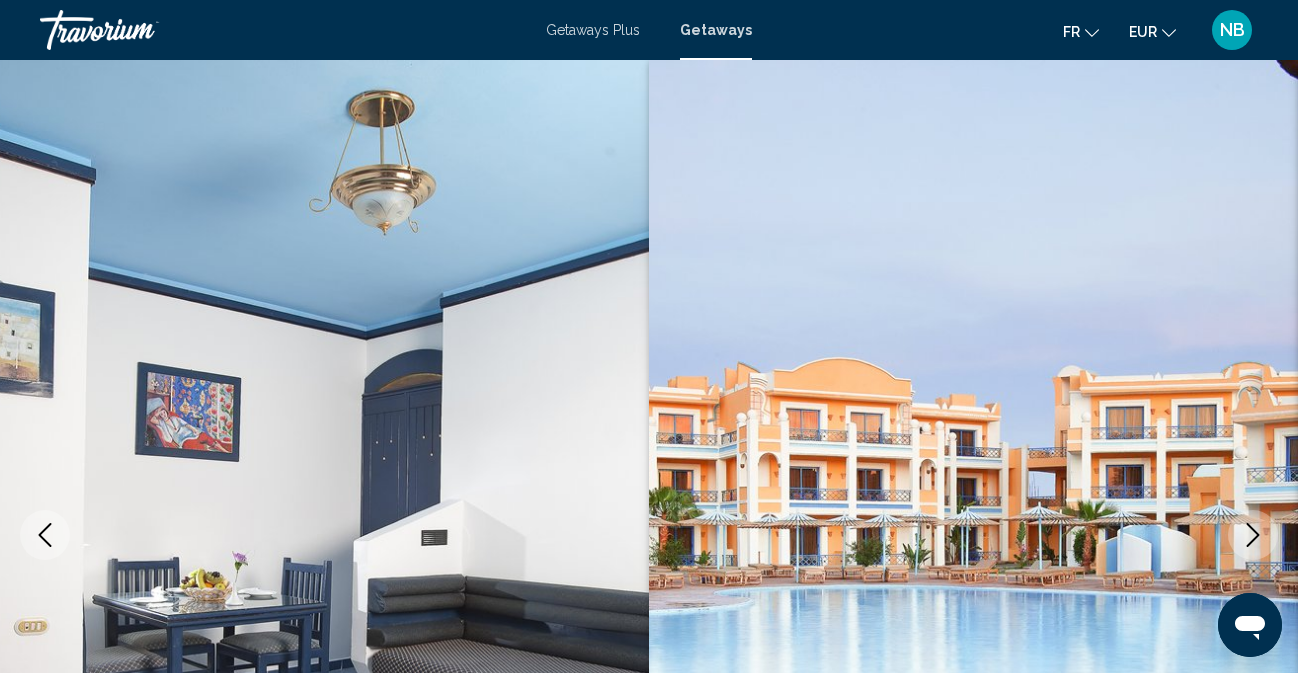 scroll, scrollTop: 198, scrollLeft: 0, axis: vertical 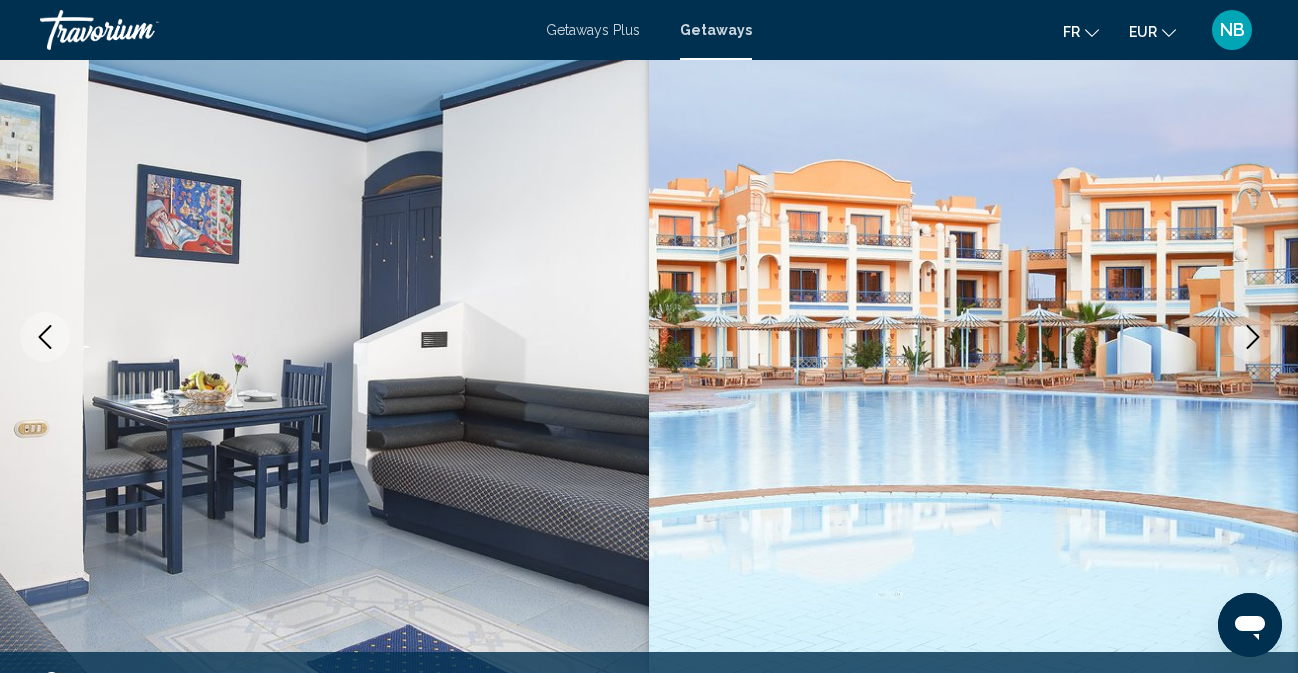 click on "Getaways Plus" at bounding box center [593, 30] 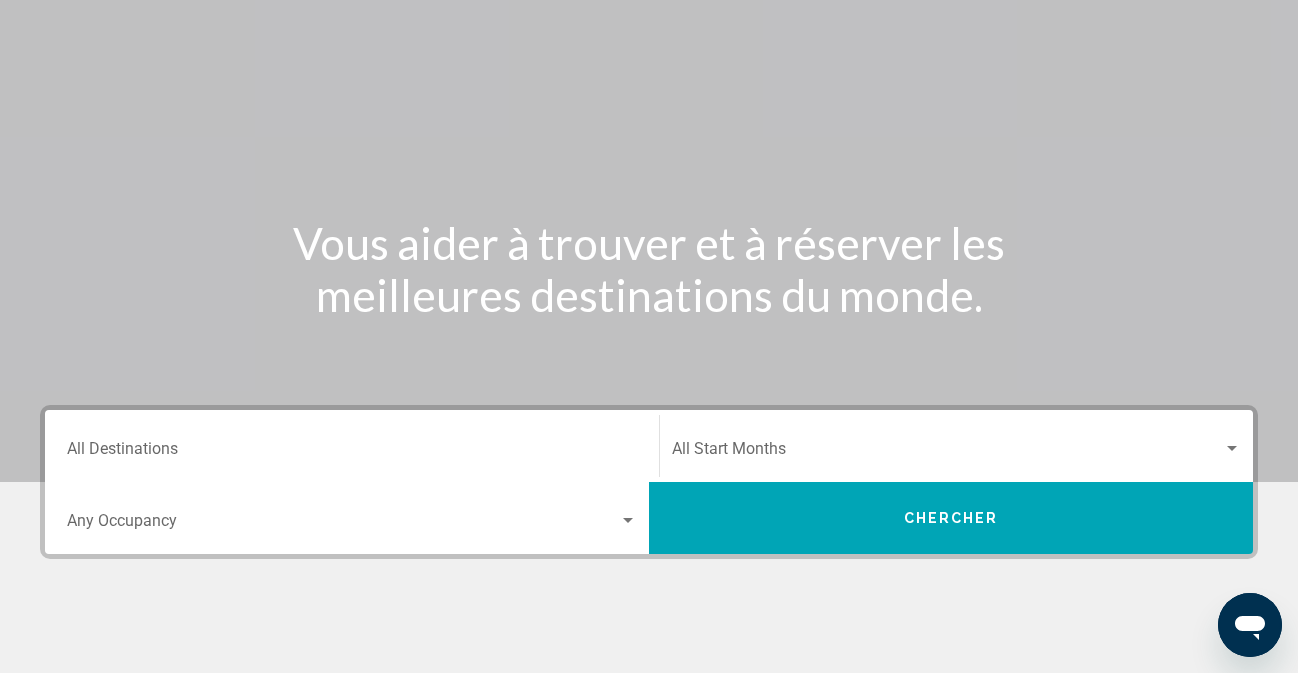 scroll, scrollTop: 0, scrollLeft: 0, axis: both 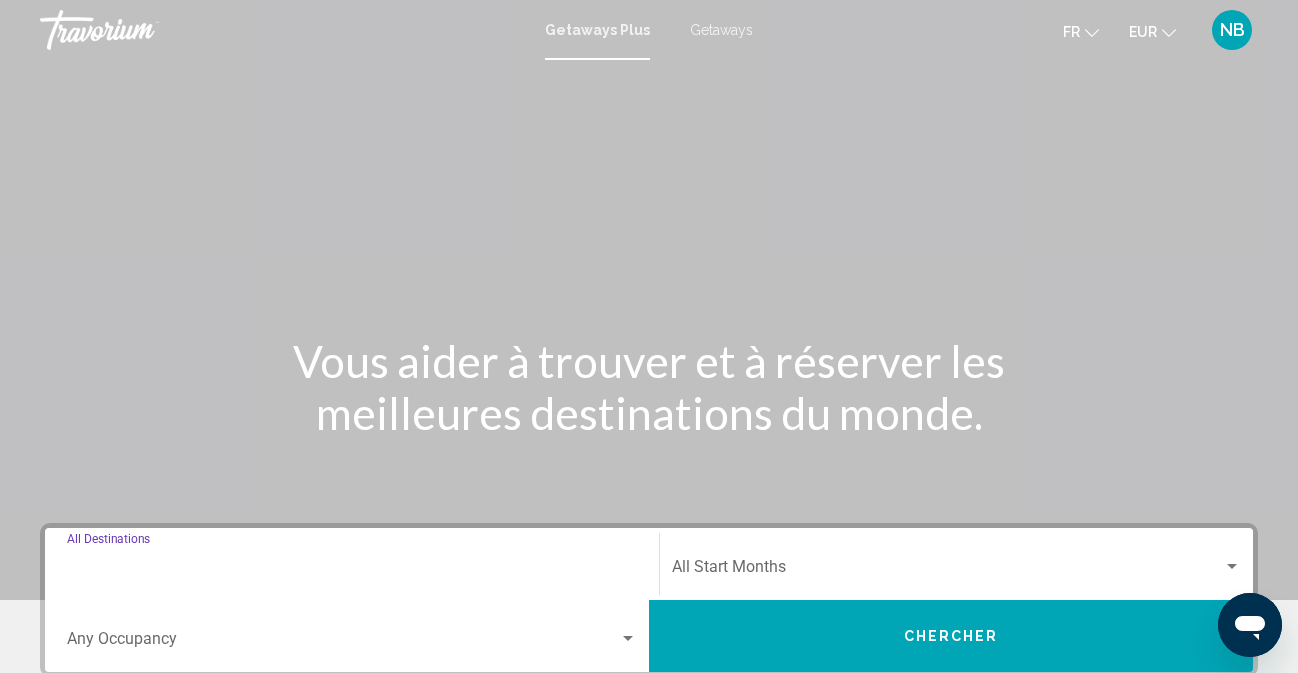 click on "Destination All Destinations" at bounding box center (352, 571) 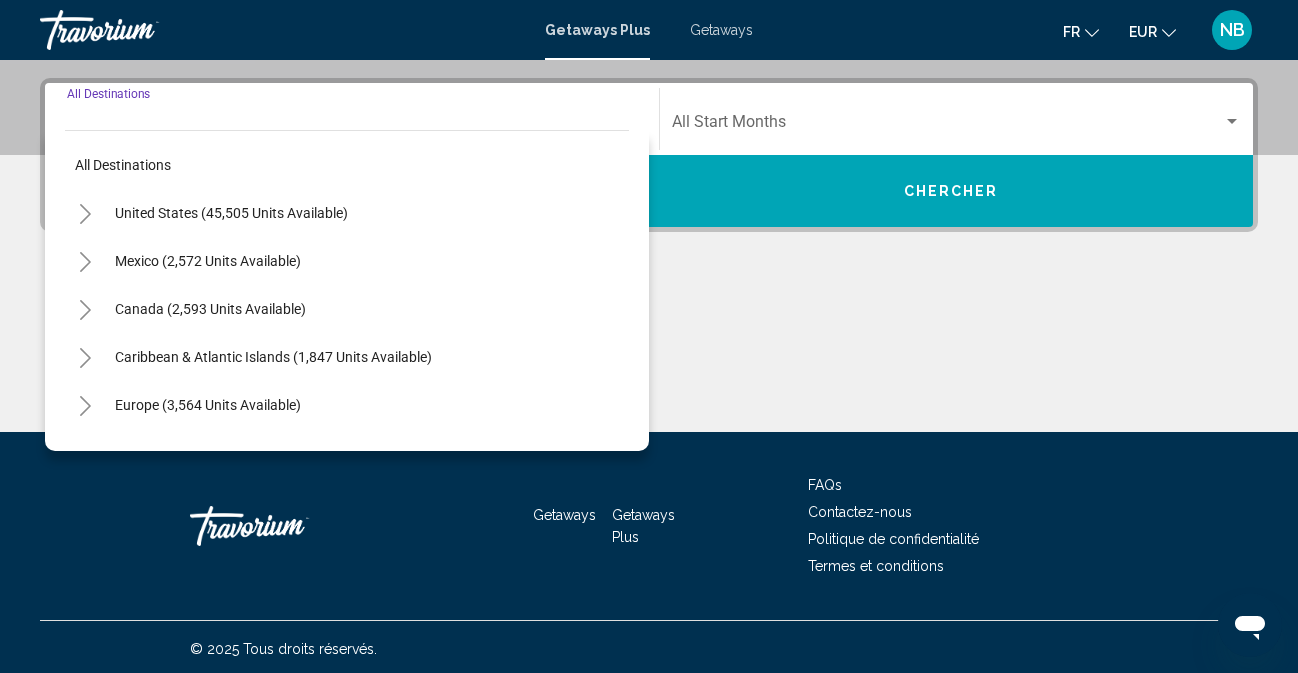 scroll, scrollTop: 449, scrollLeft: 0, axis: vertical 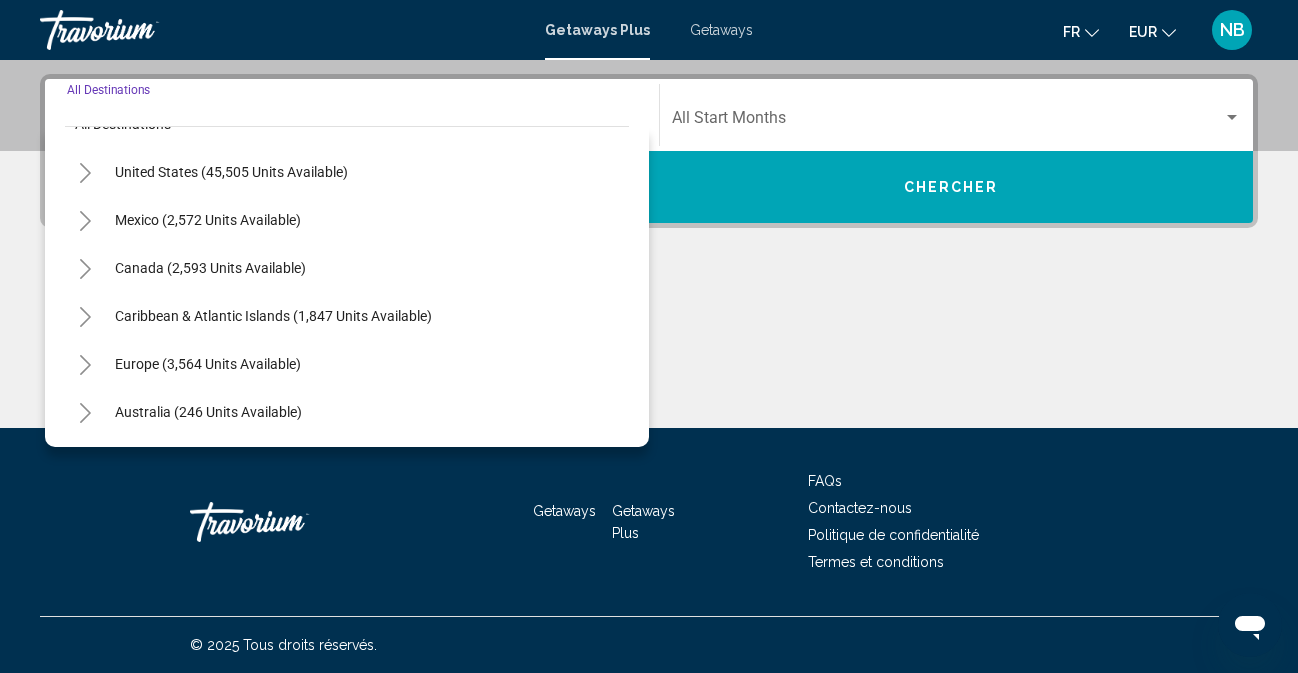 click 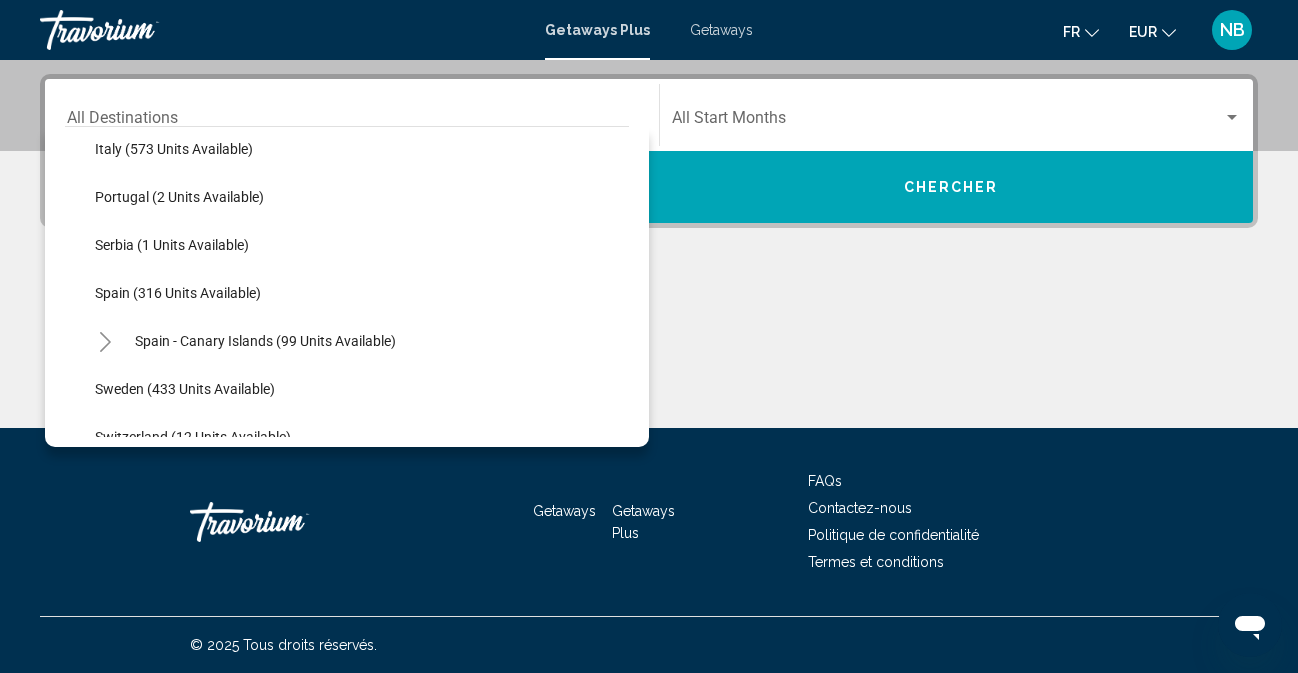 scroll, scrollTop: 695, scrollLeft: 0, axis: vertical 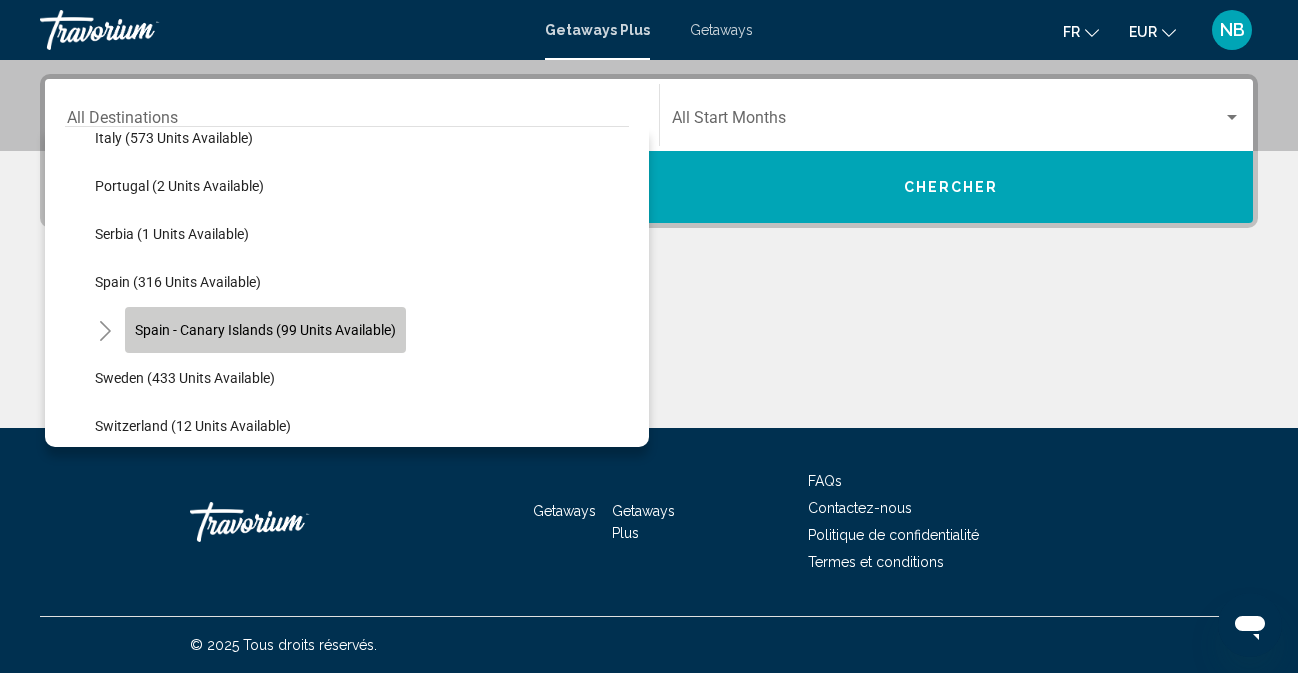 click on "Spain - Canary Islands (99 units available)" 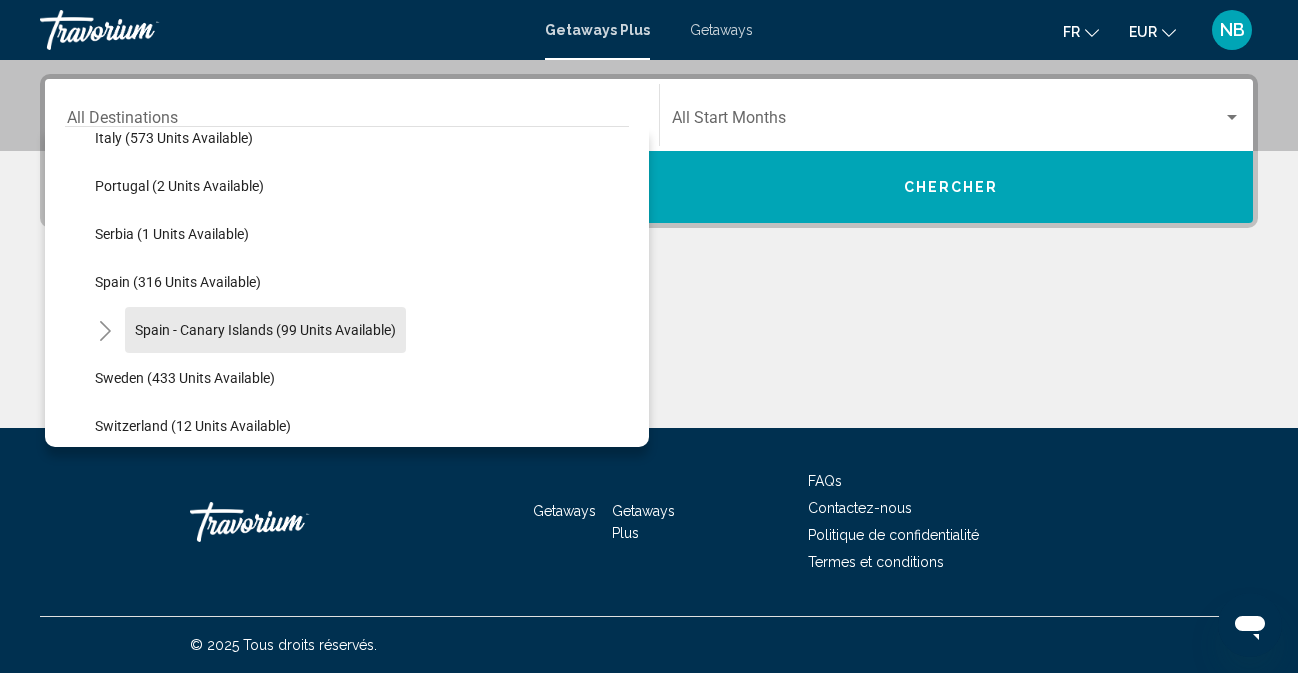 type on "**********" 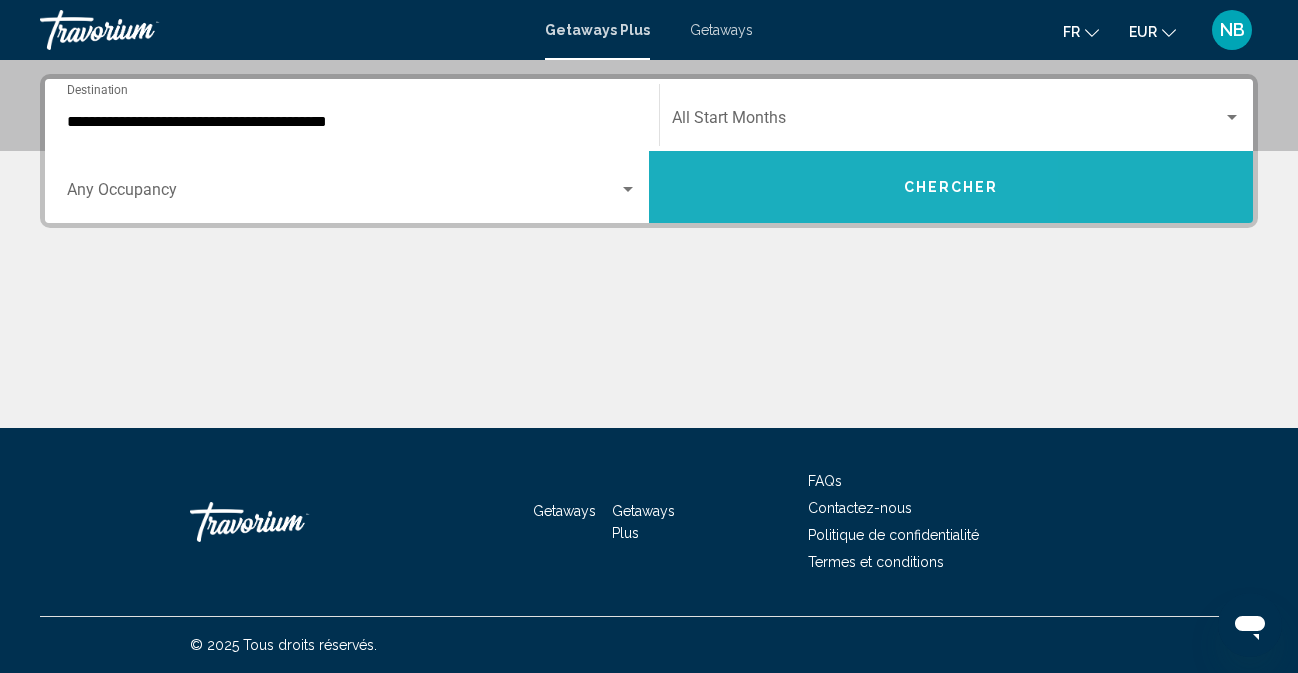 click on "Chercher" at bounding box center (951, 187) 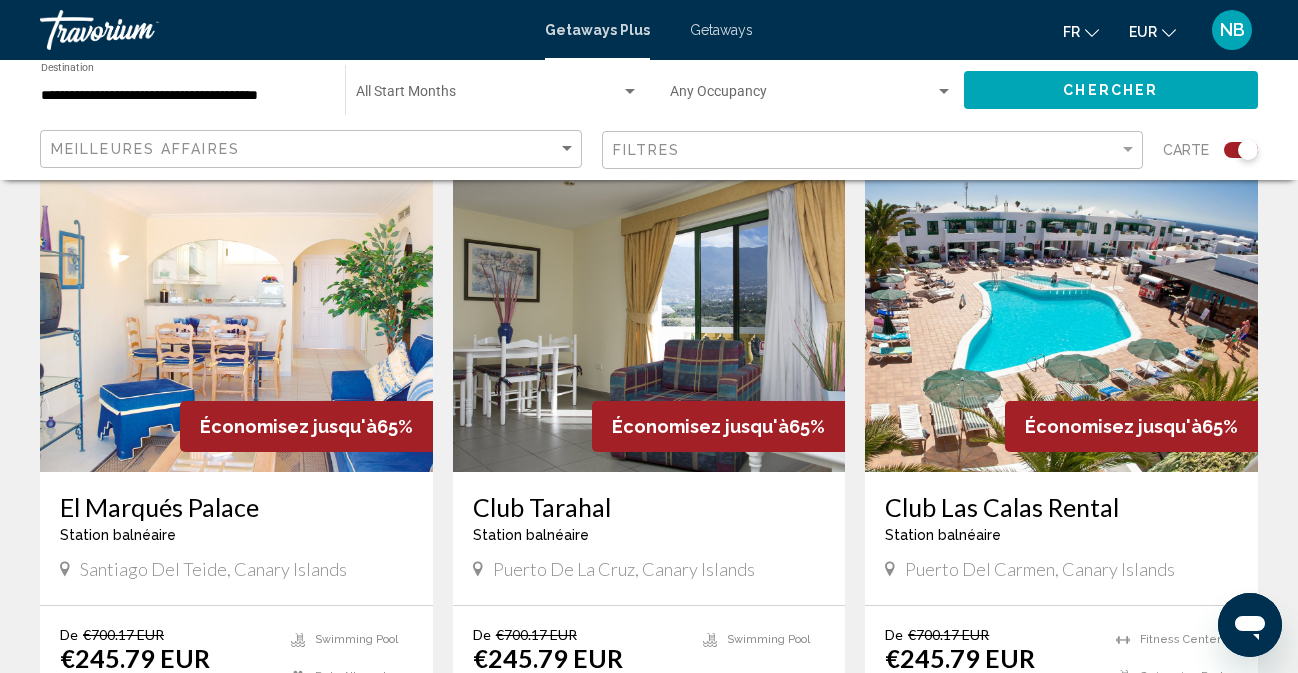 scroll, scrollTop: 1427, scrollLeft: 0, axis: vertical 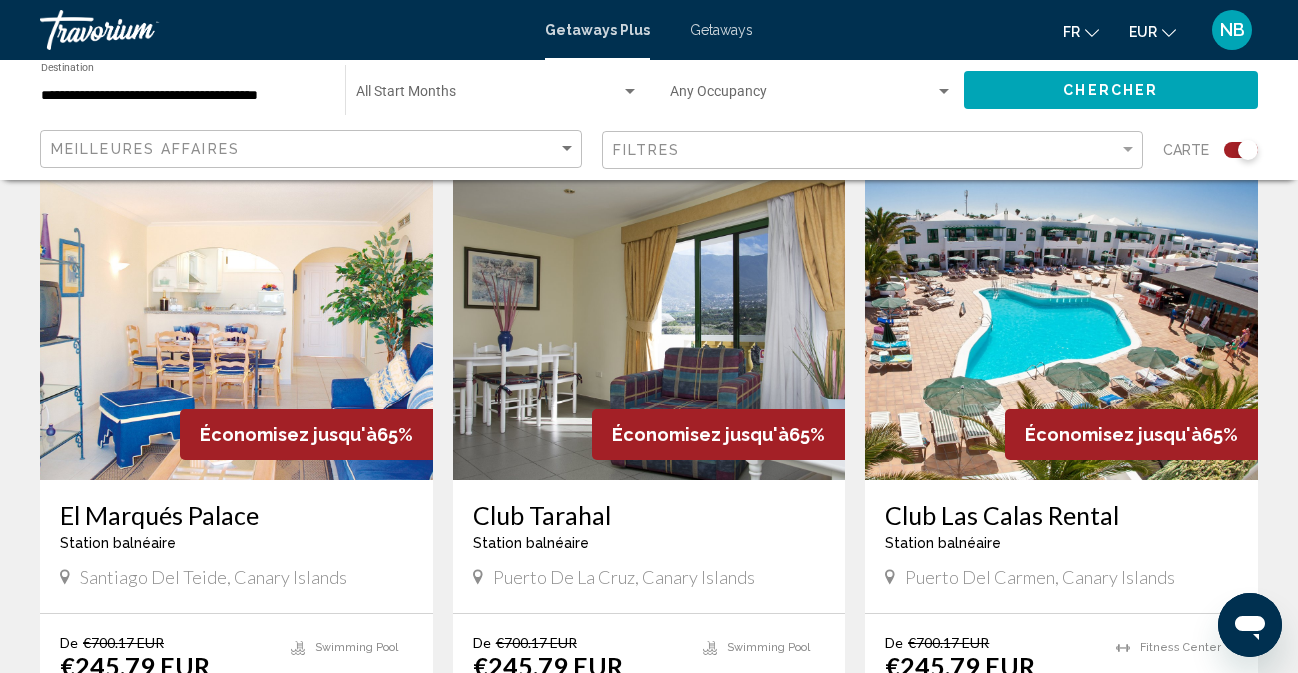 click at bounding box center [1061, 320] 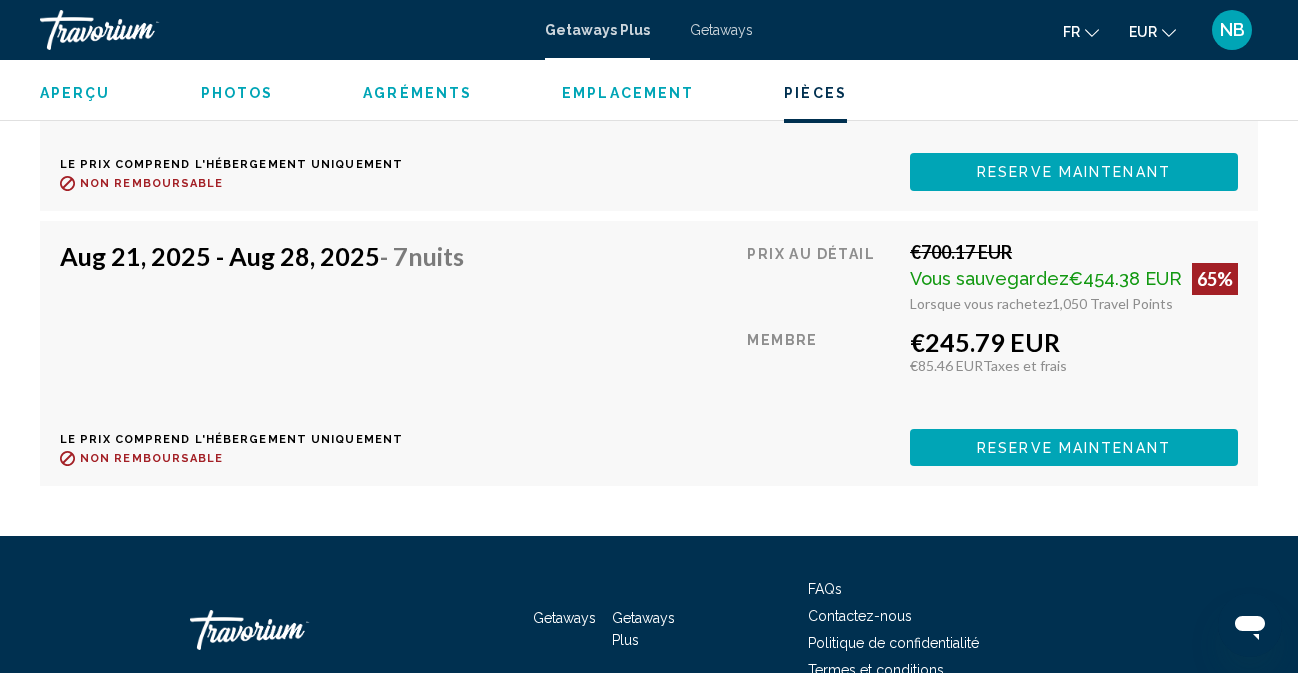 scroll, scrollTop: 4343, scrollLeft: 0, axis: vertical 